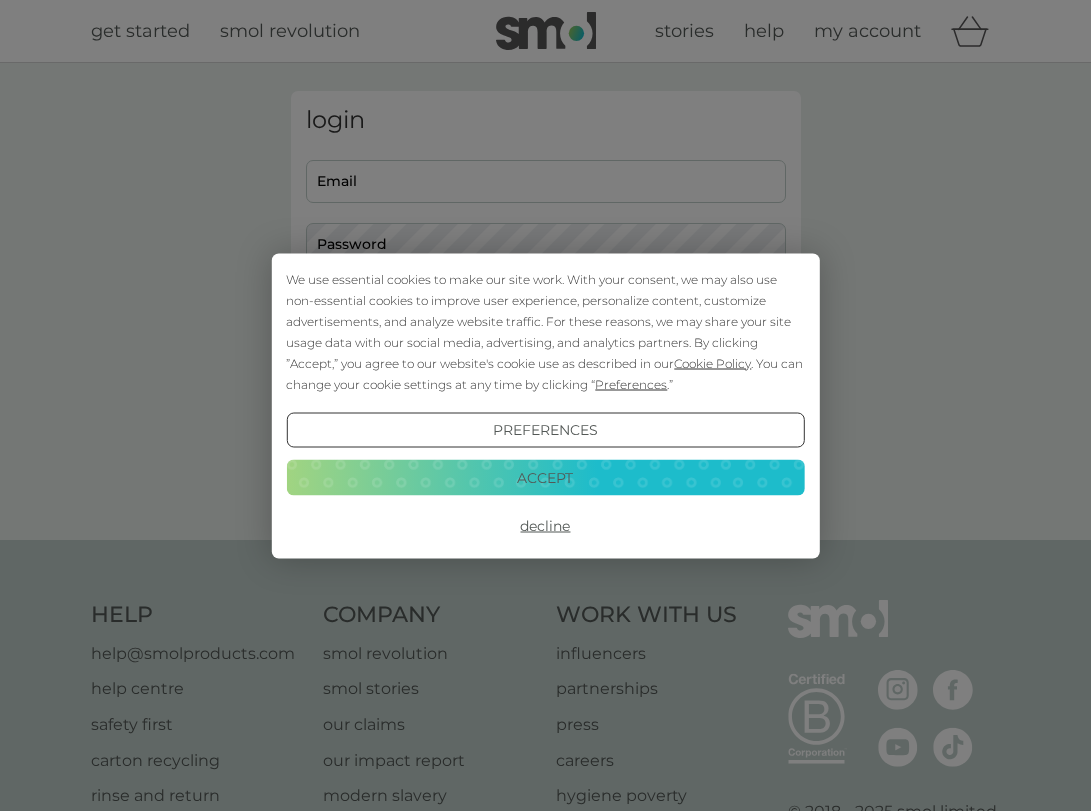 scroll, scrollTop: 0, scrollLeft: 0, axis: both 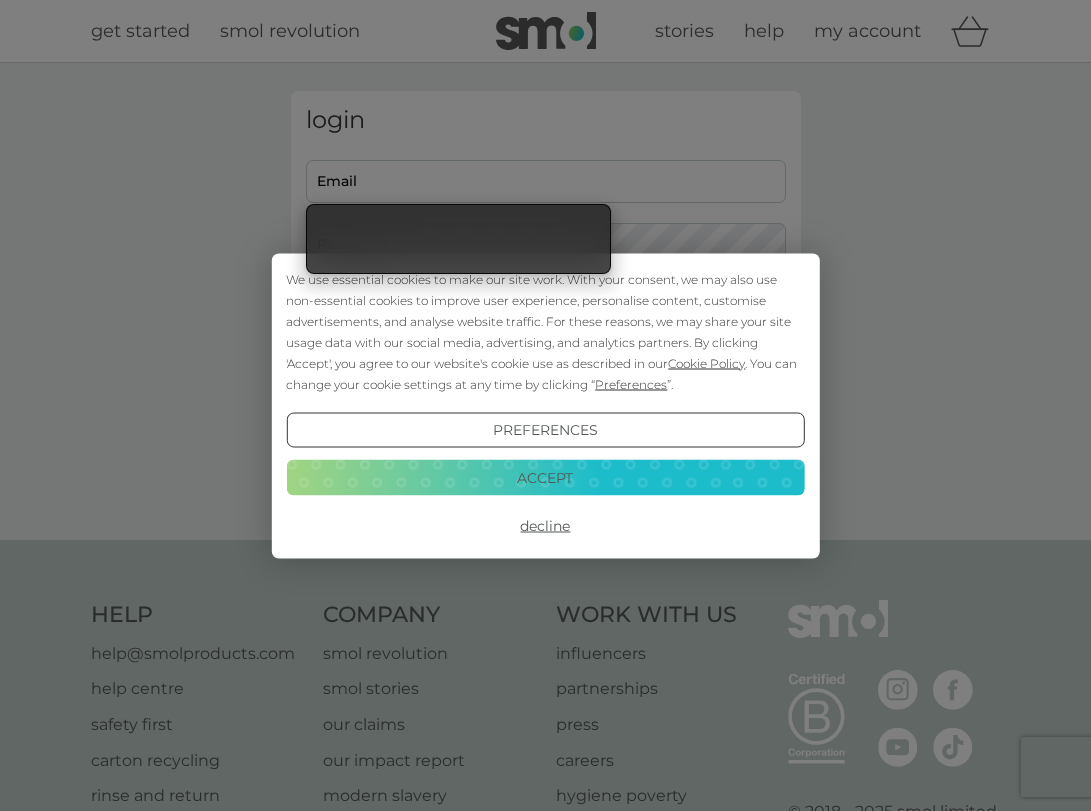 click on "Accept" at bounding box center (545, 478) 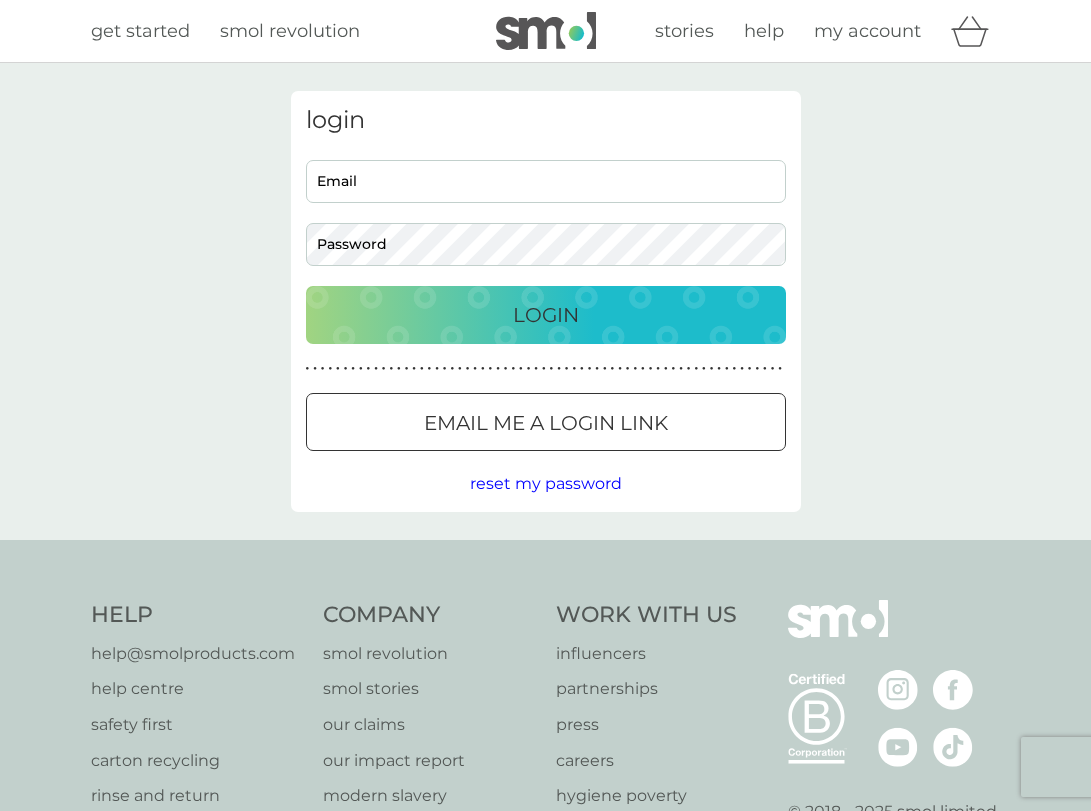 scroll, scrollTop: 0, scrollLeft: 0, axis: both 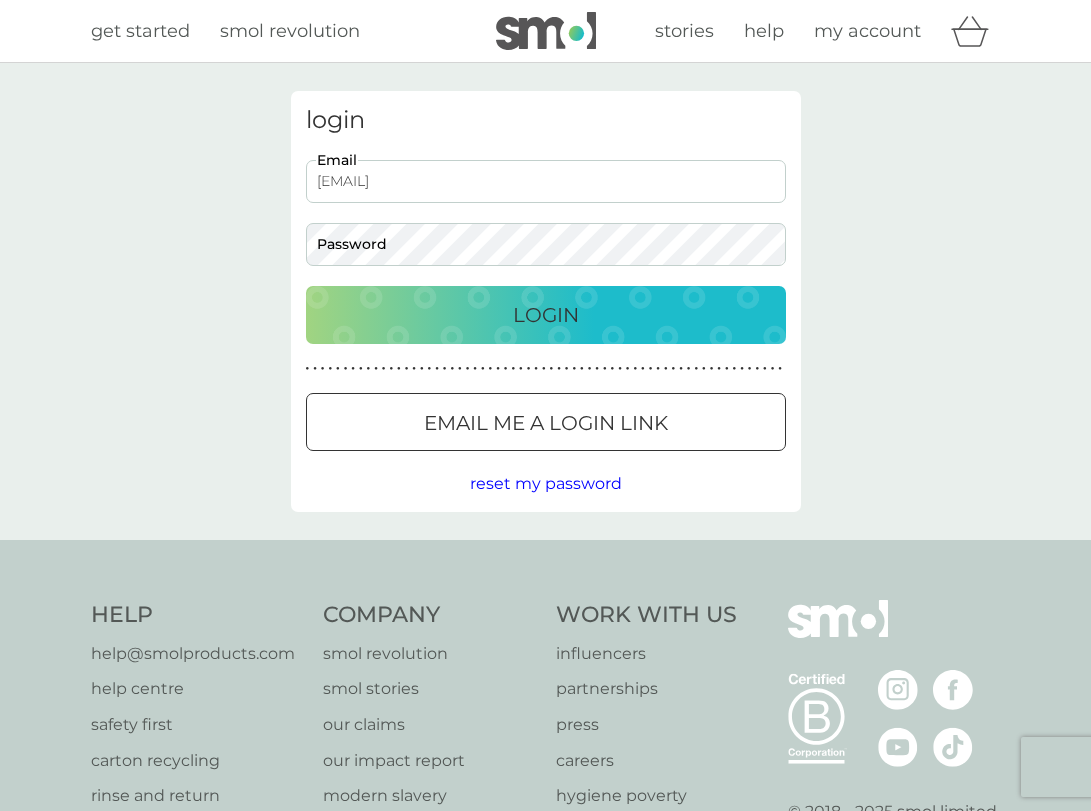 type on "[EMAIL]" 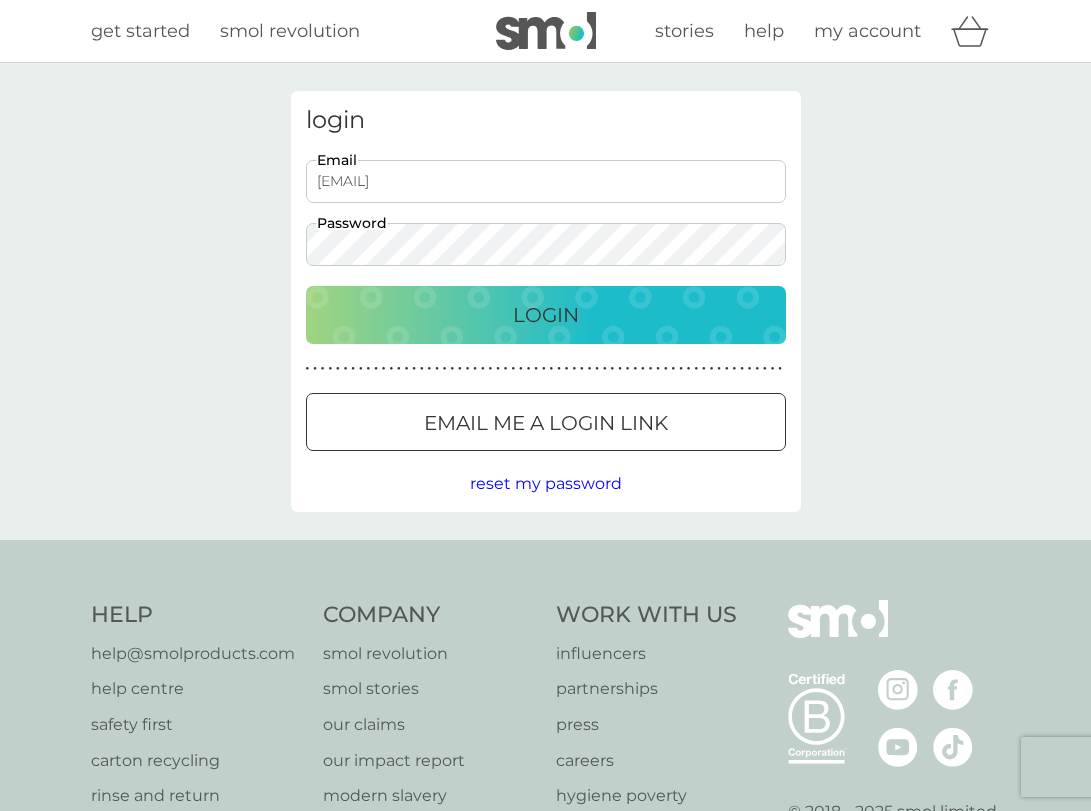 click on "Login" at bounding box center [546, 315] 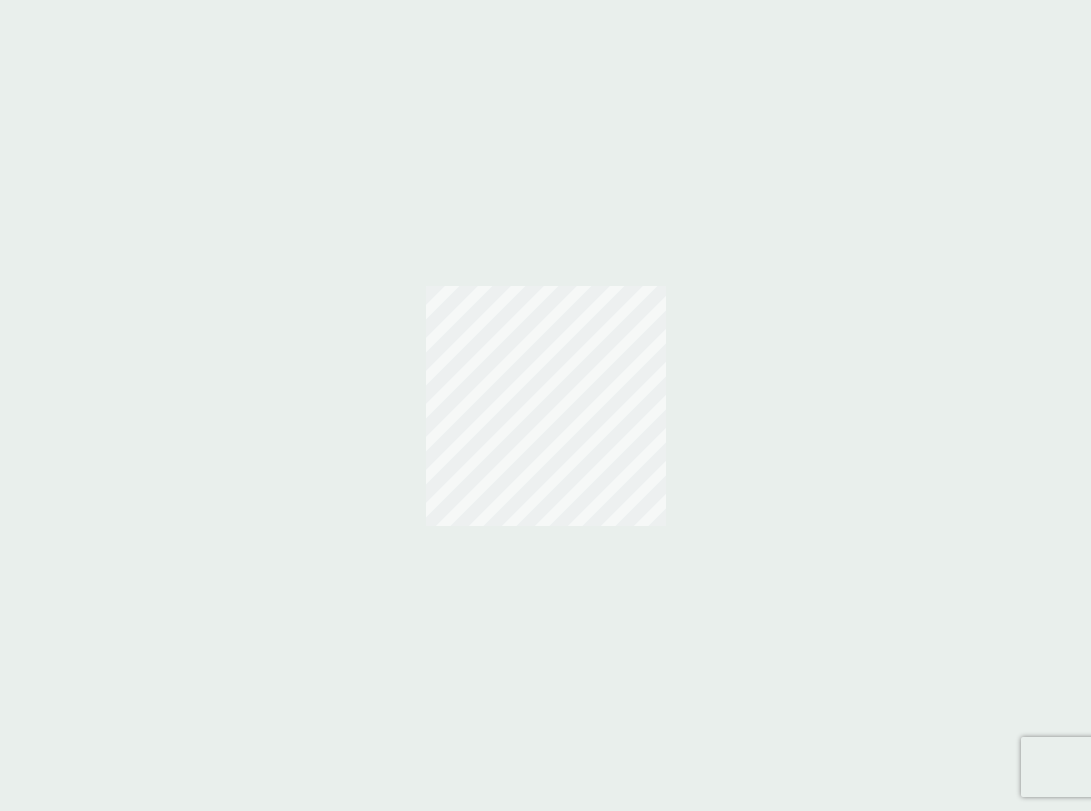scroll, scrollTop: 0, scrollLeft: 0, axis: both 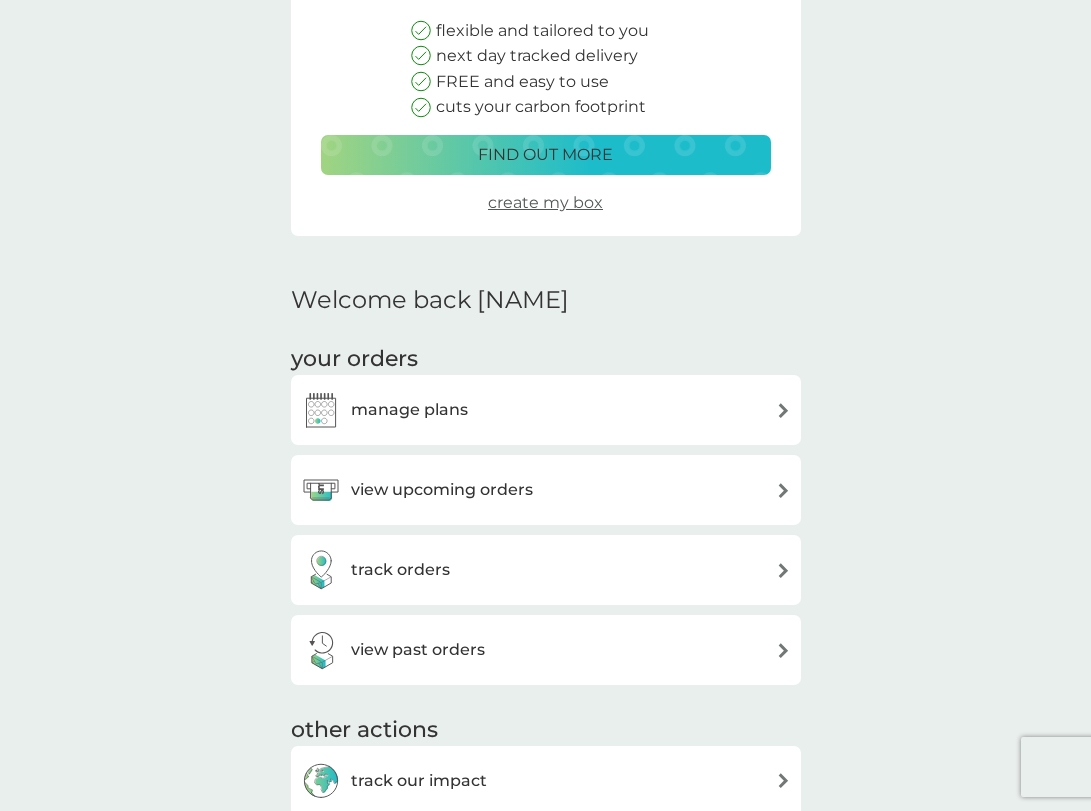 click on "manage plans" at bounding box center (546, 410) 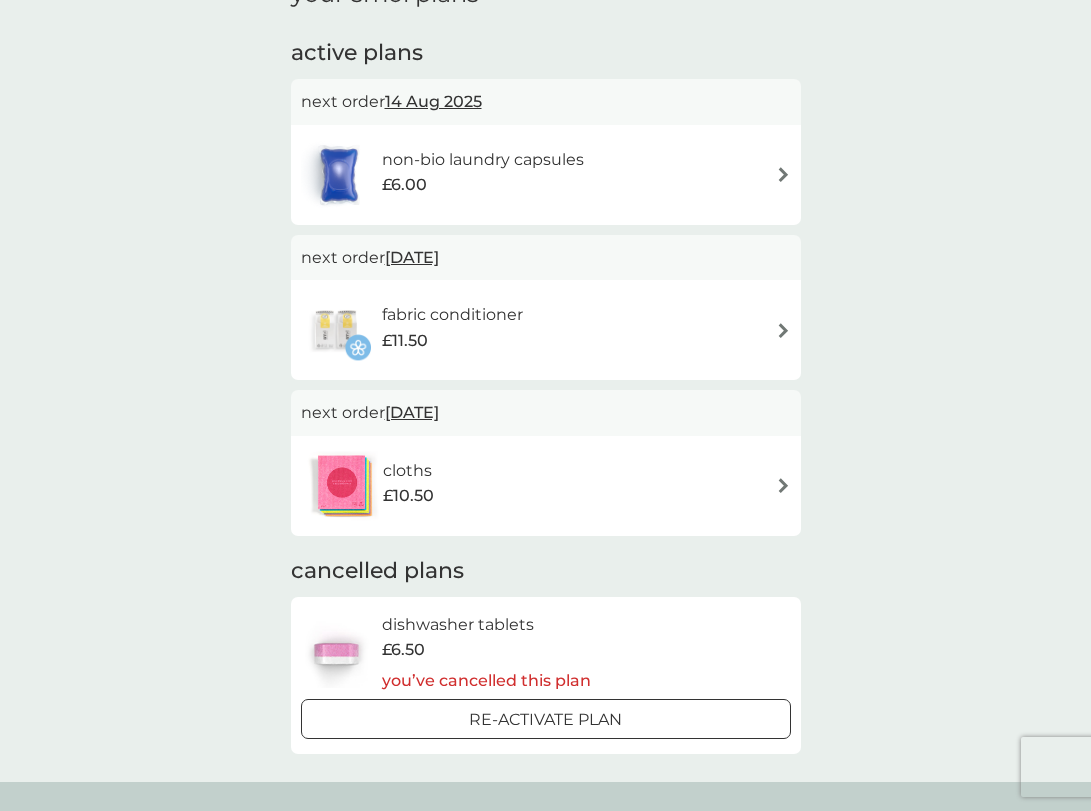 scroll, scrollTop: 344, scrollLeft: 0, axis: vertical 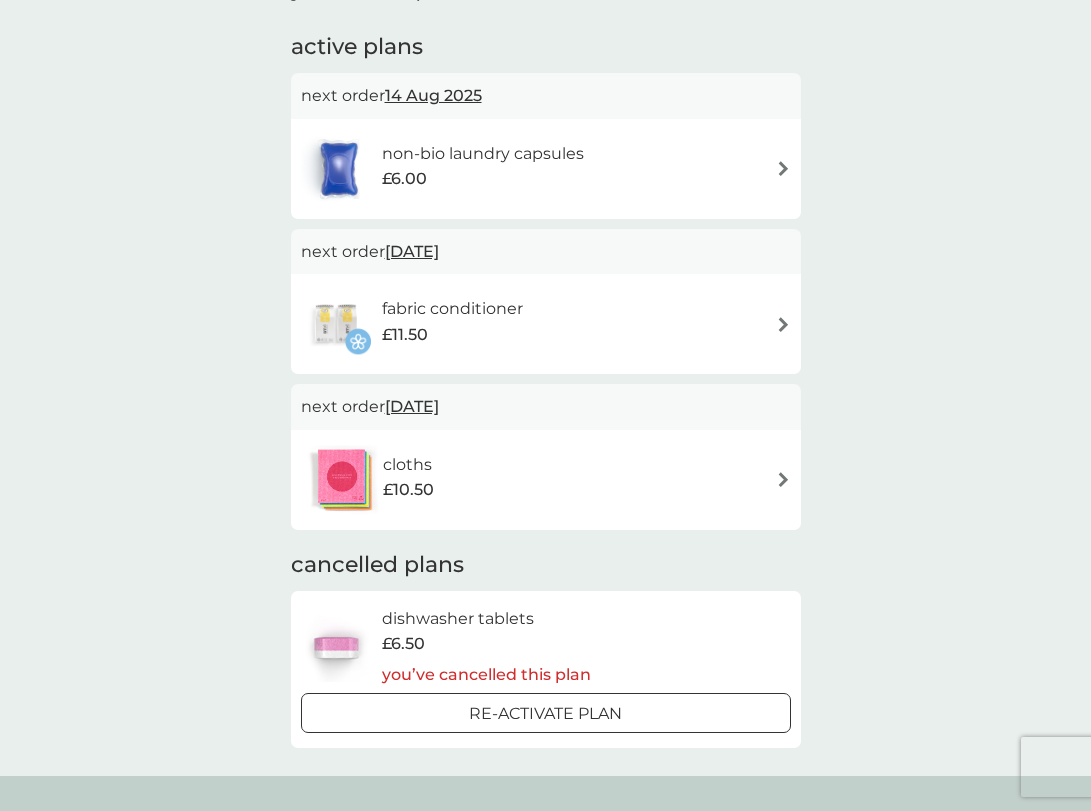 click on "cloths £10.50" at bounding box center (546, 480) 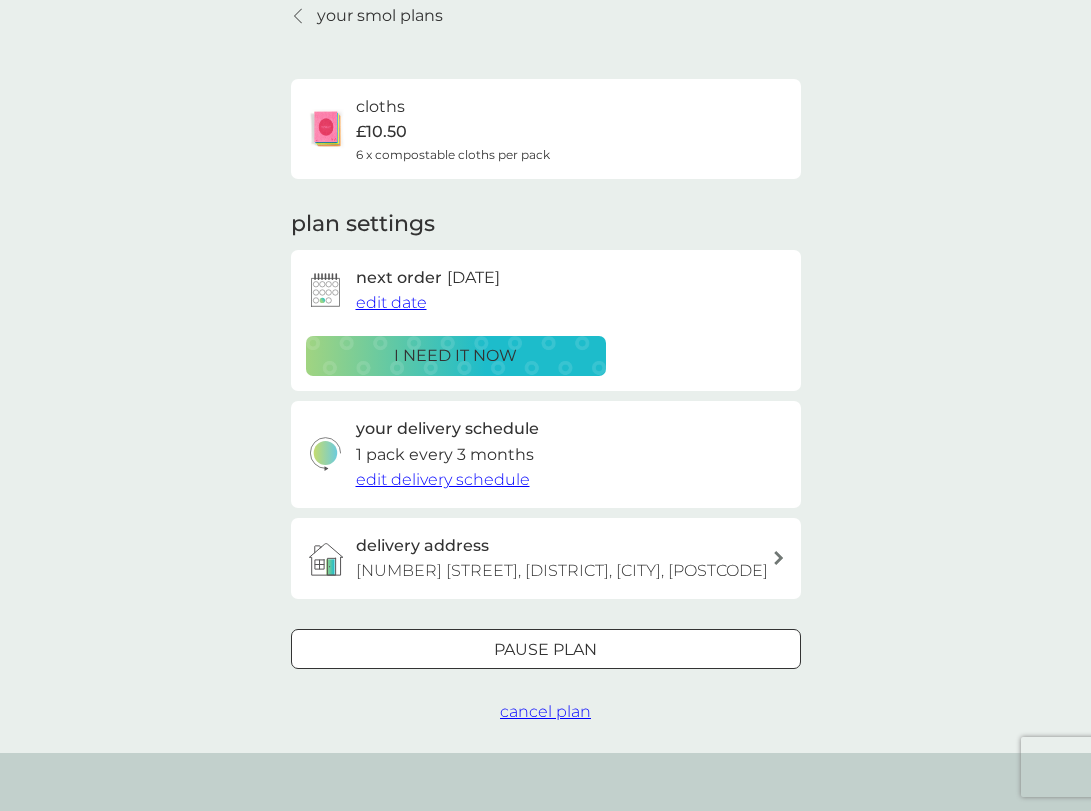 scroll, scrollTop: 92, scrollLeft: 0, axis: vertical 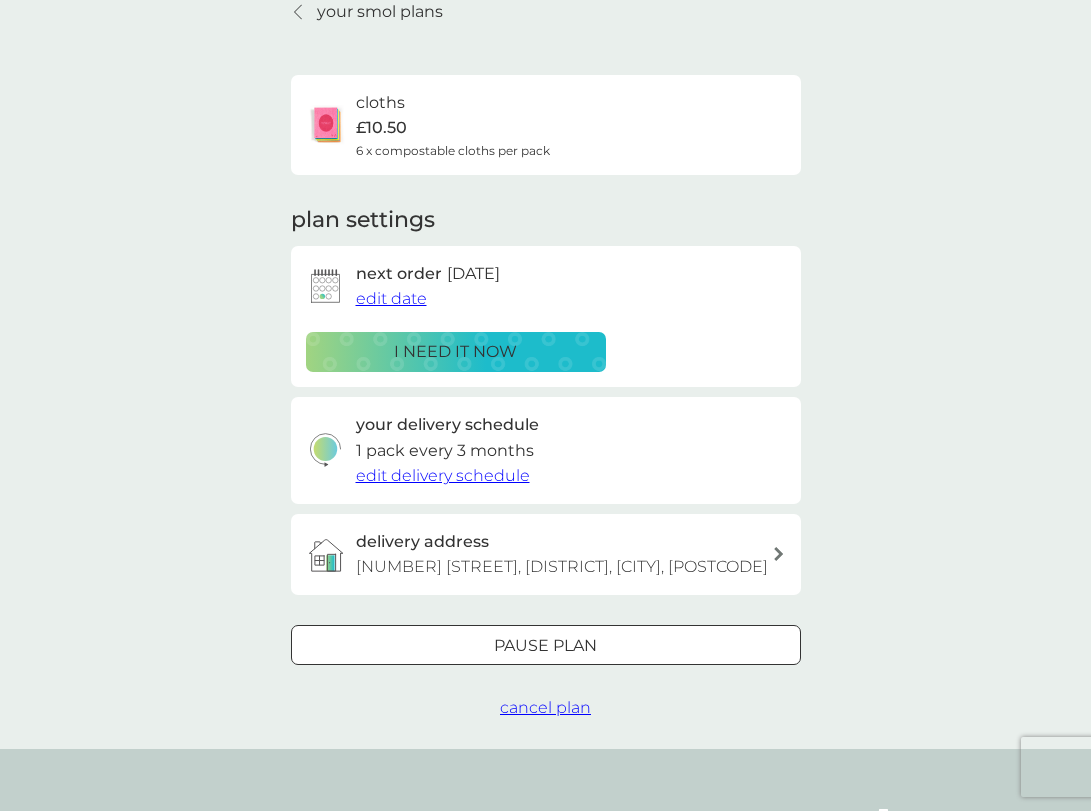 click on "cancel plan" at bounding box center (545, 707) 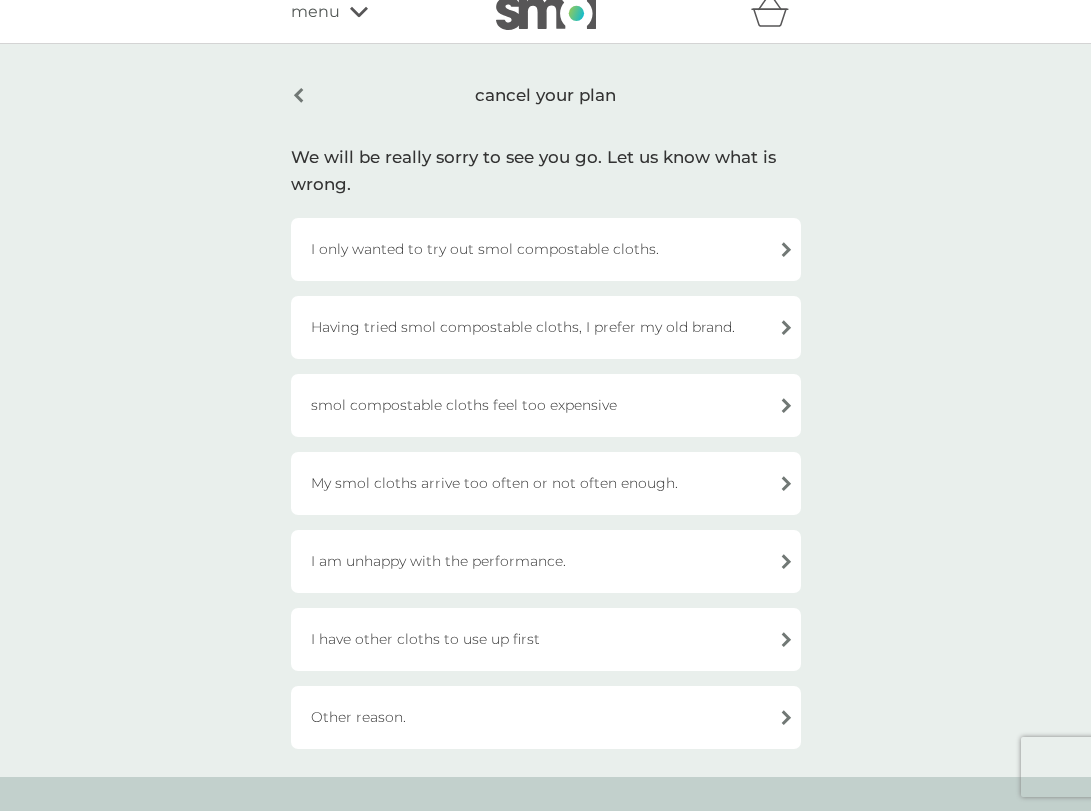 scroll, scrollTop: 21, scrollLeft: 0, axis: vertical 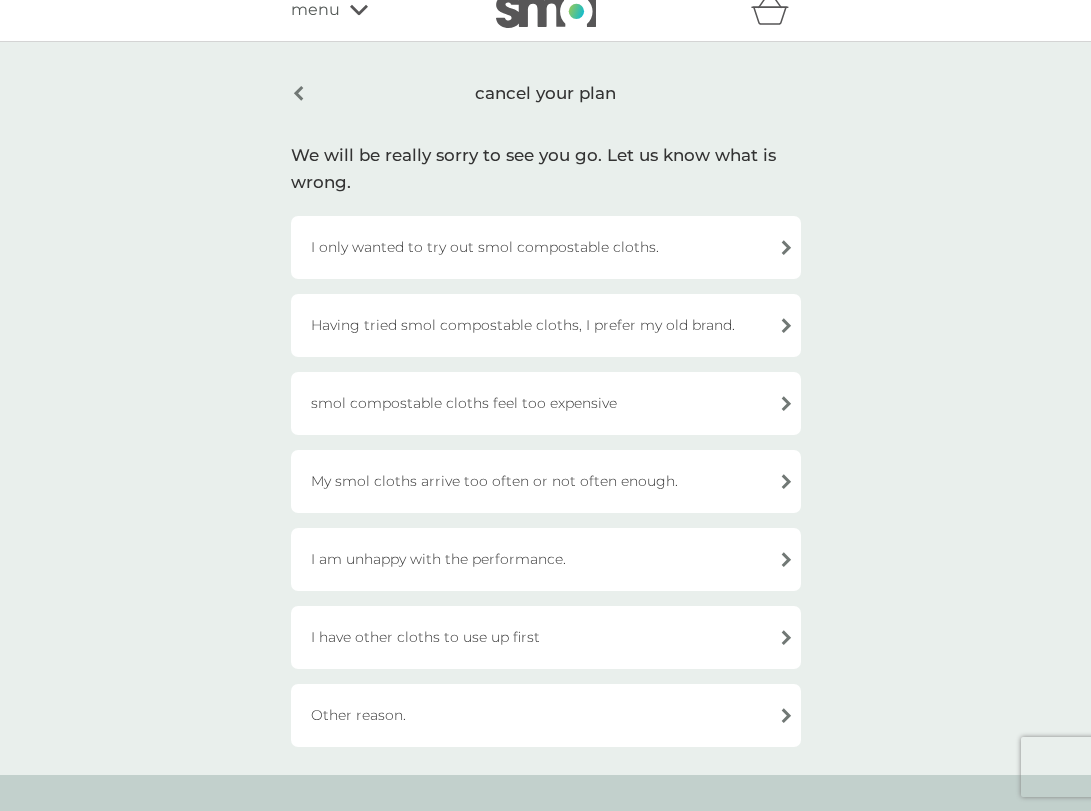 click on "I only wanted to try out smol compostable cloths." at bounding box center [546, 247] 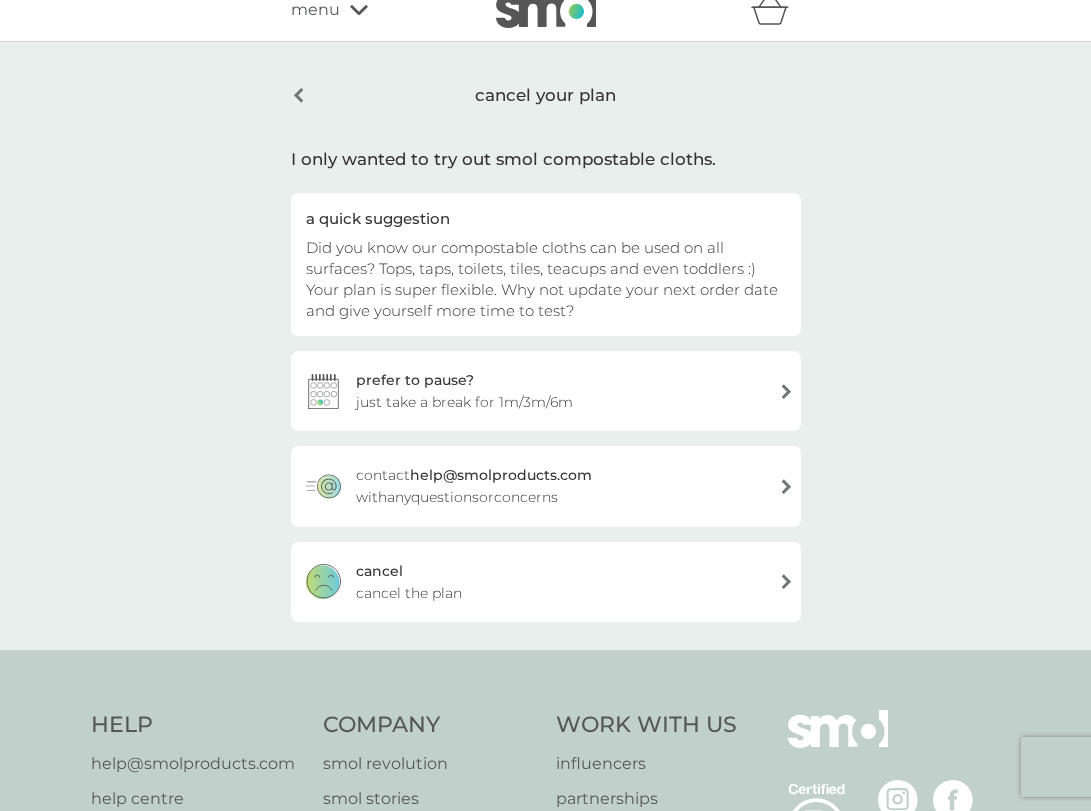 click on "cancel cancel the plan" at bounding box center [546, 582] 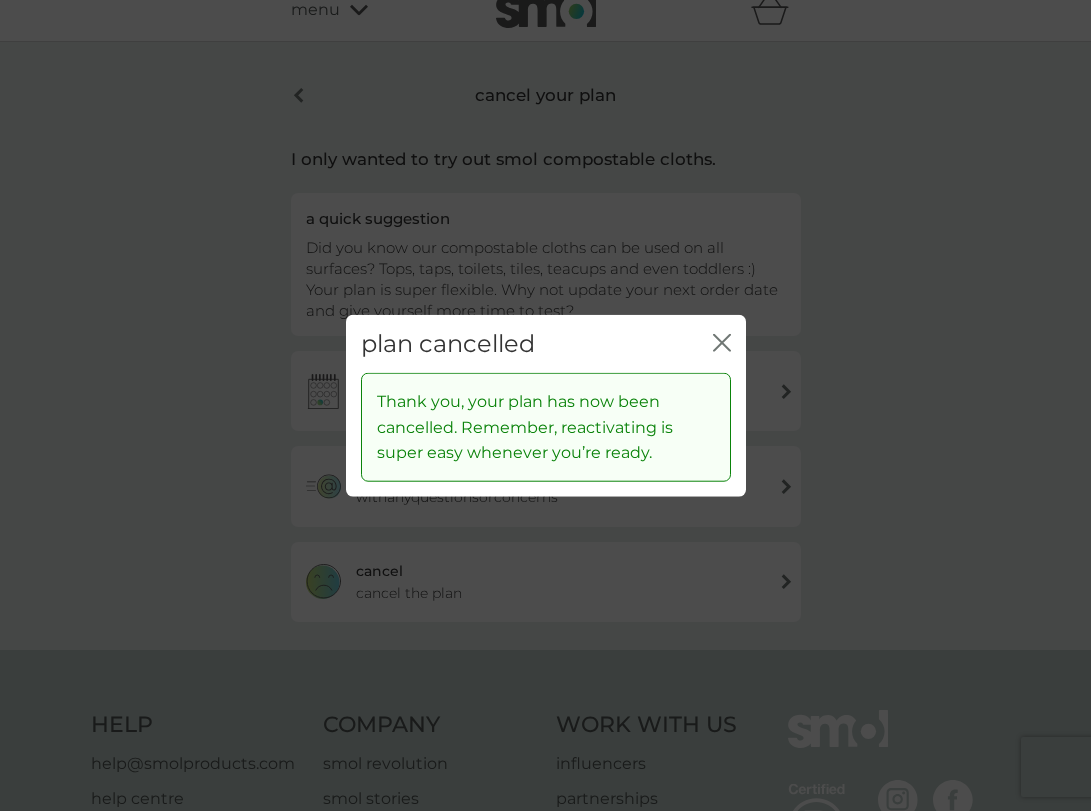 click on "close" 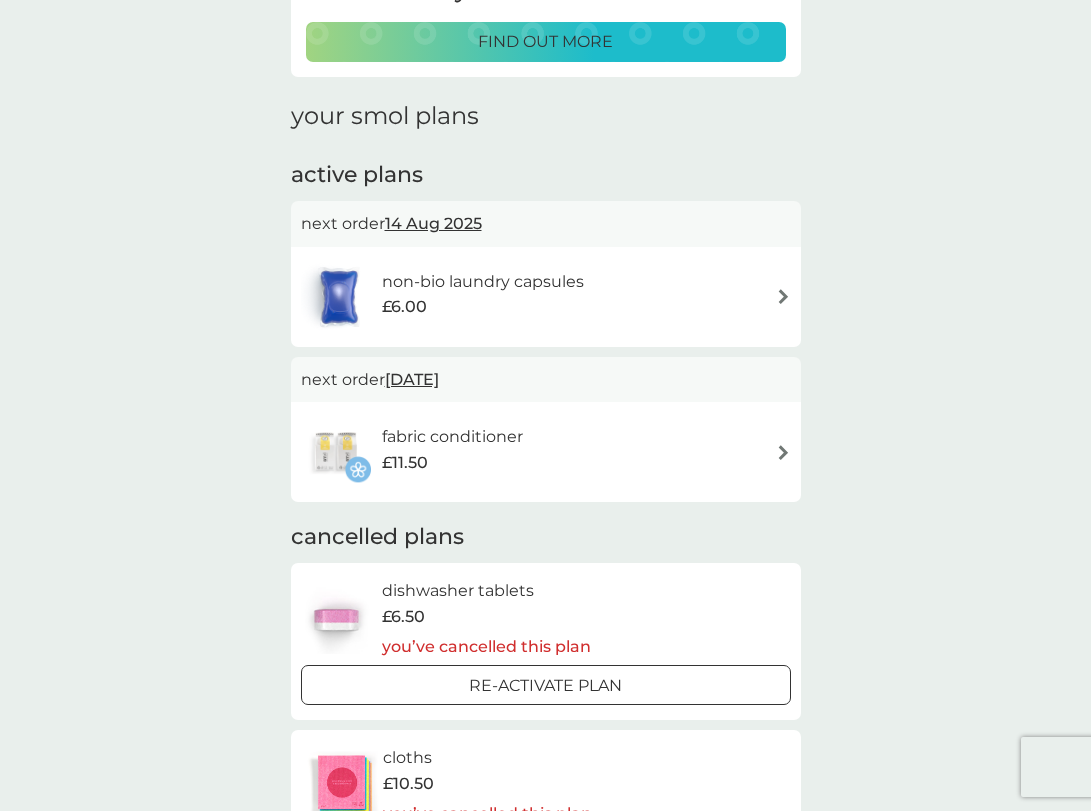 scroll, scrollTop: 217, scrollLeft: 0, axis: vertical 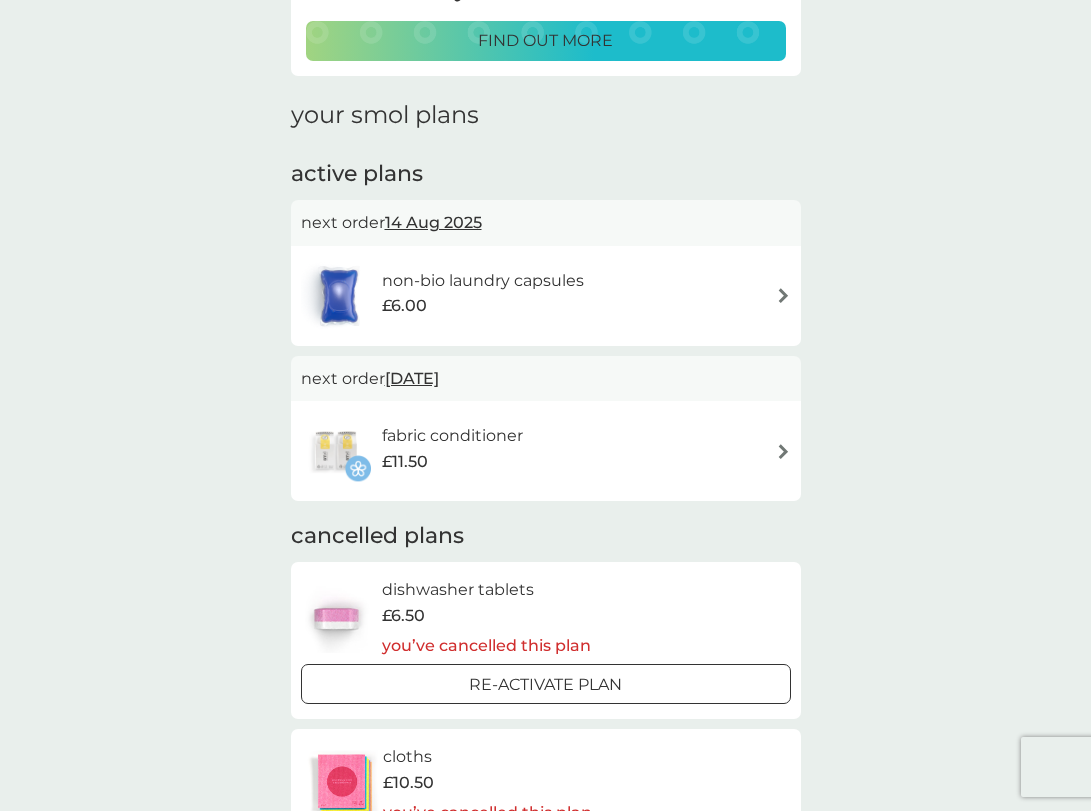 click on "£6.00" at bounding box center [483, 306] 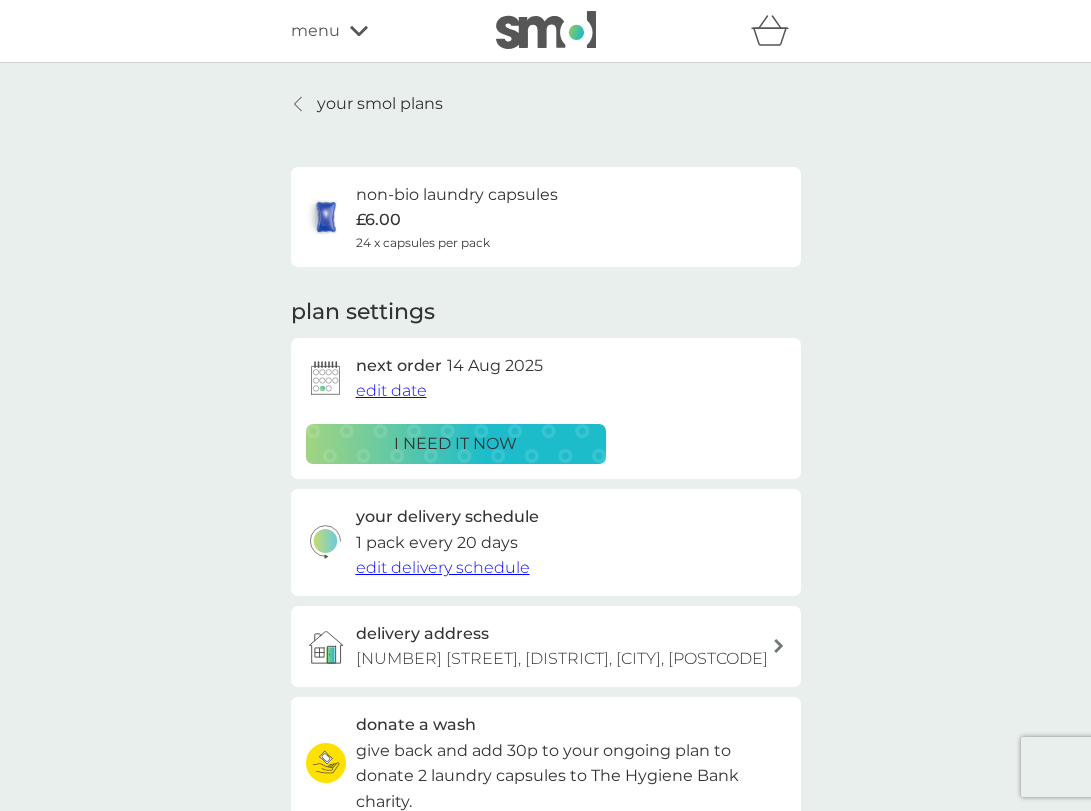 click on "i need it now" at bounding box center (455, 444) 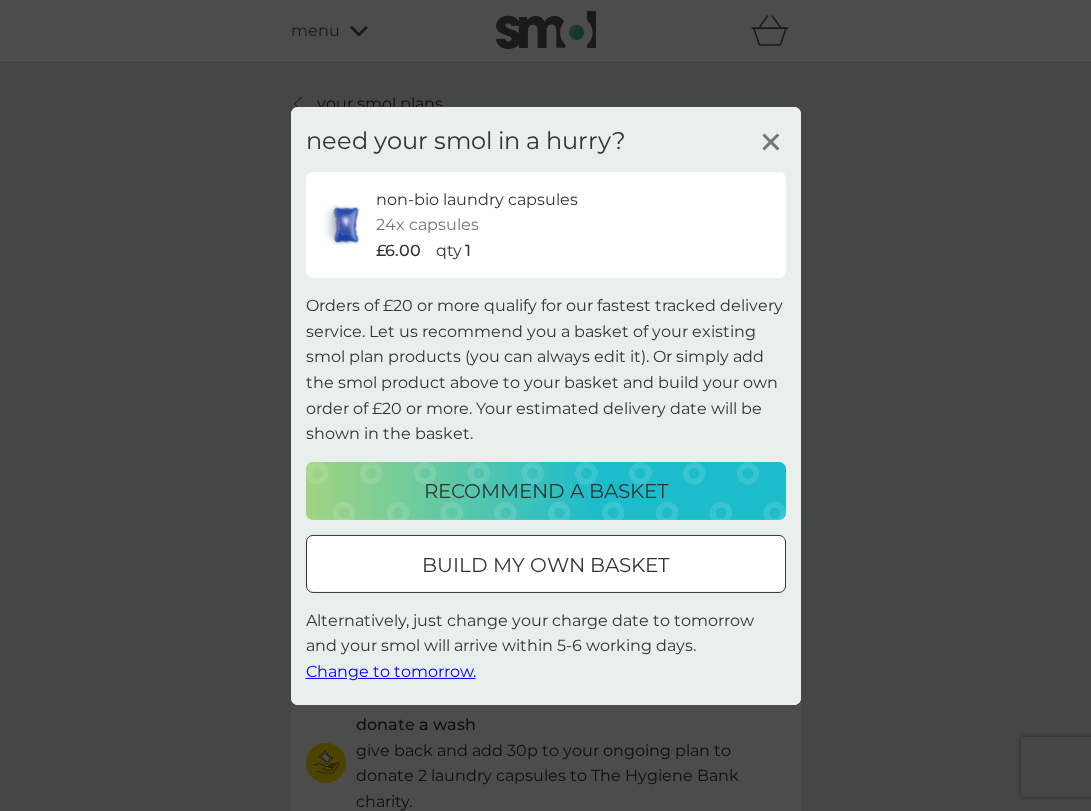 click on "recommend a basket" at bounding box center (546, 491) 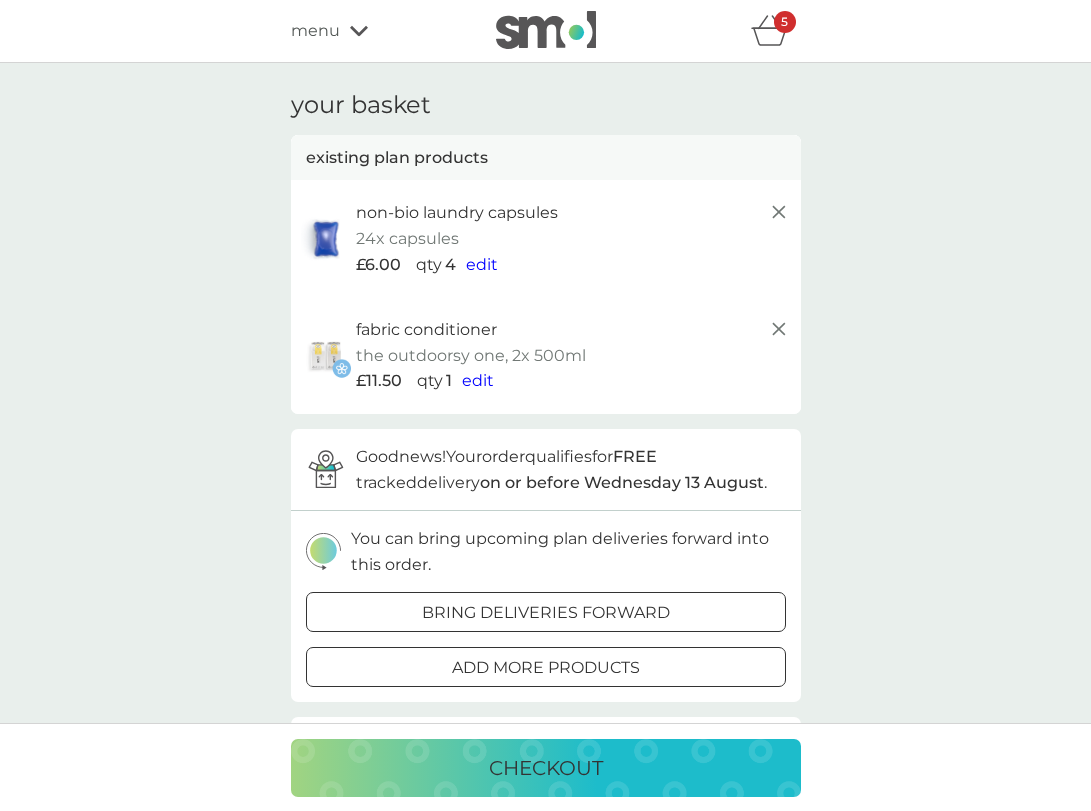 click on "edit" at bounding box center (478, 380) 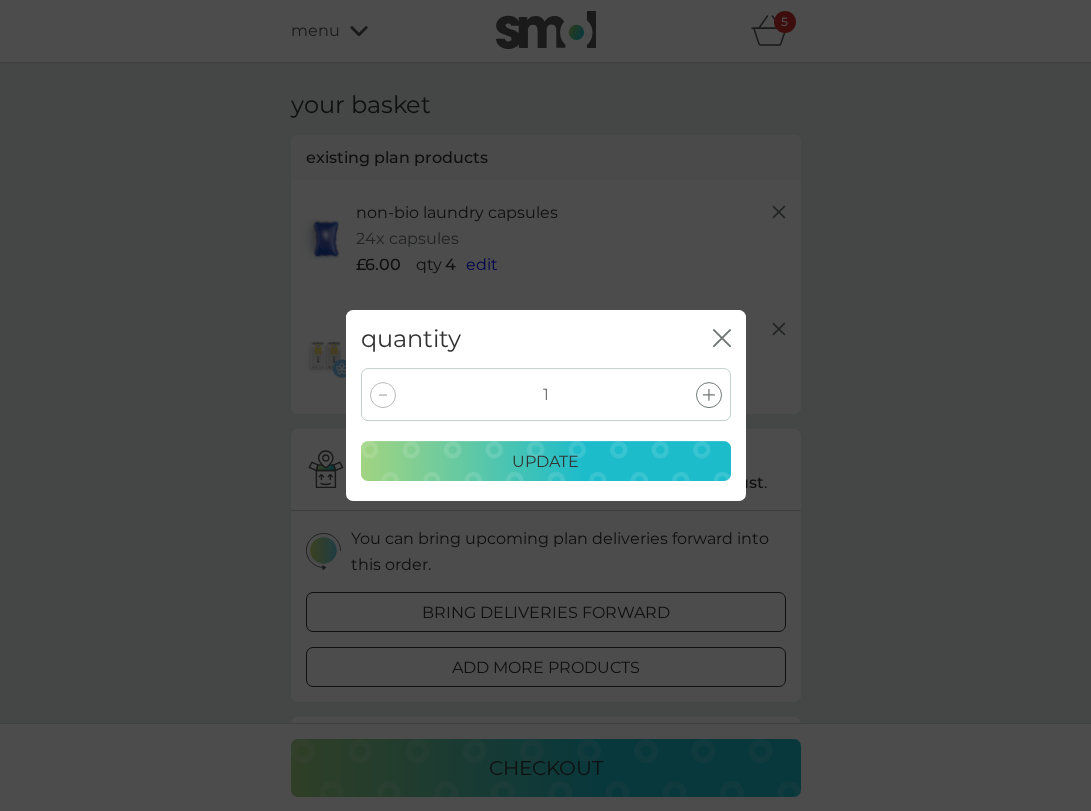 click 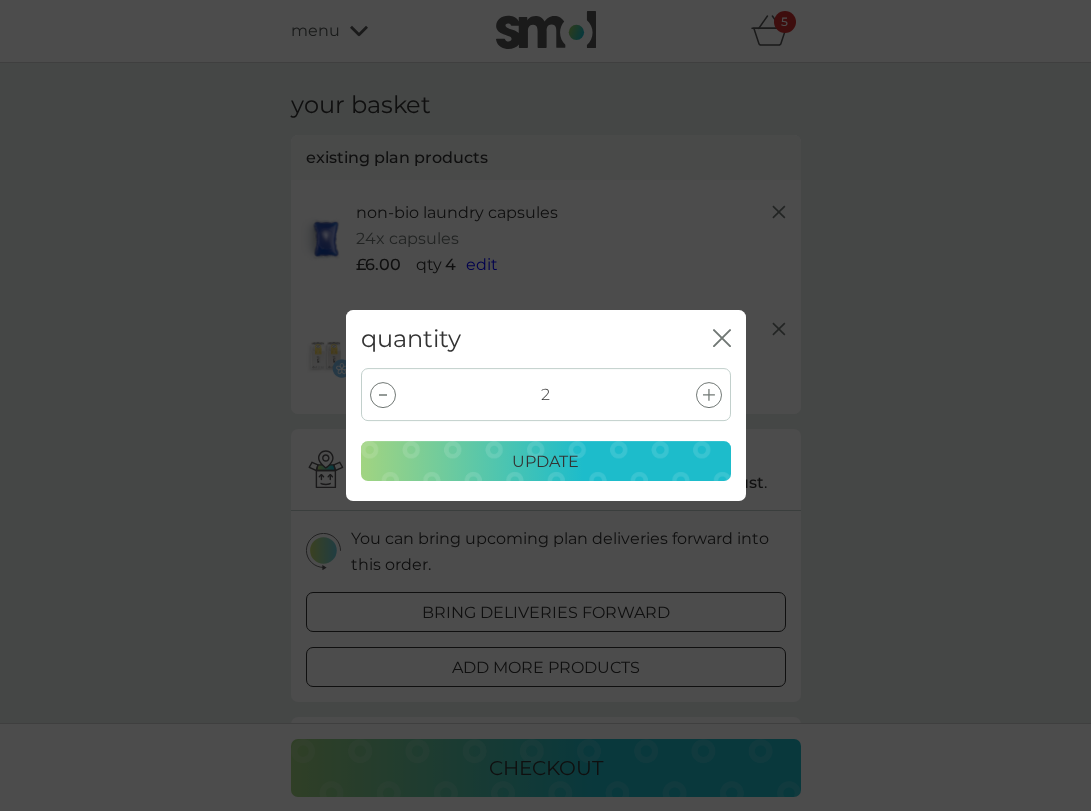 click on "update" at bounding box center (546, 462) 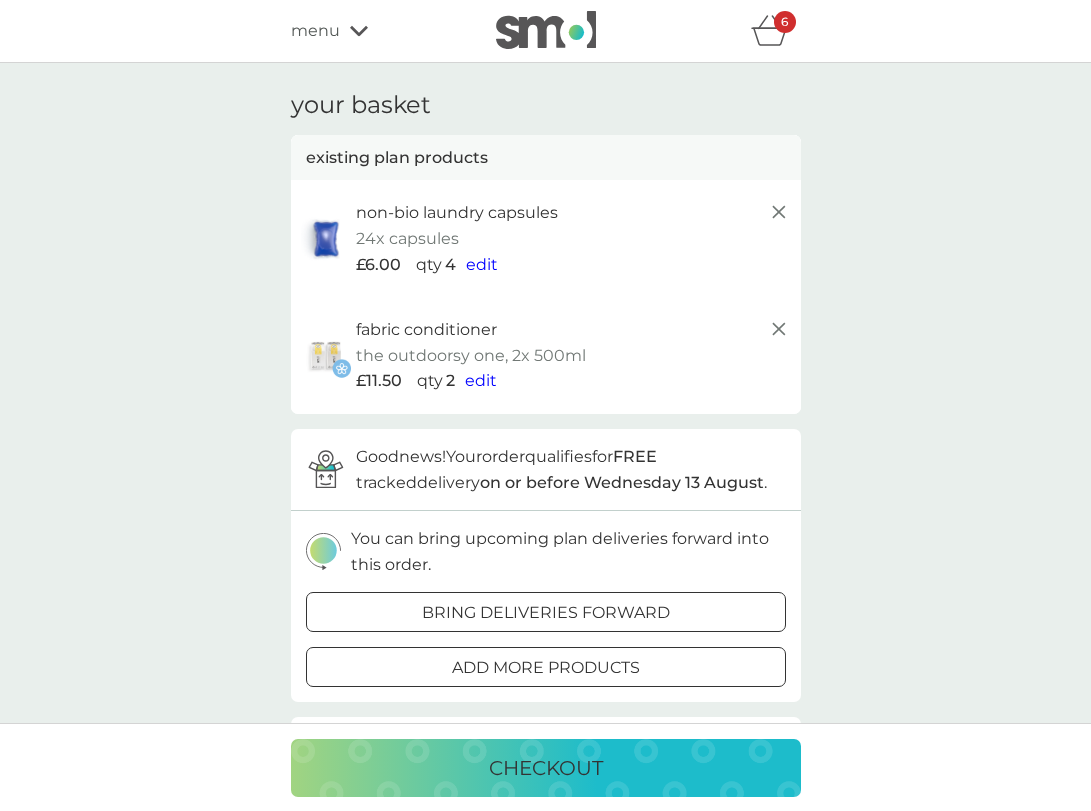 click on "edit" at bounding box center (482, 264) 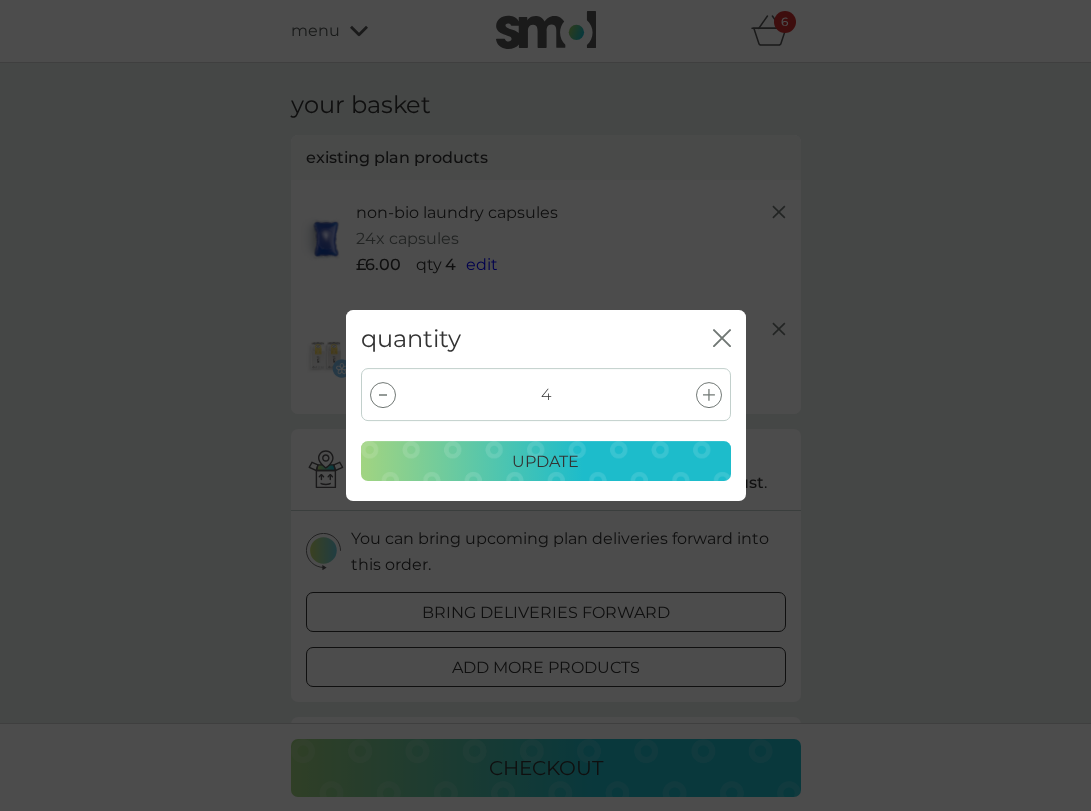 click at bounding box center (383, 395) 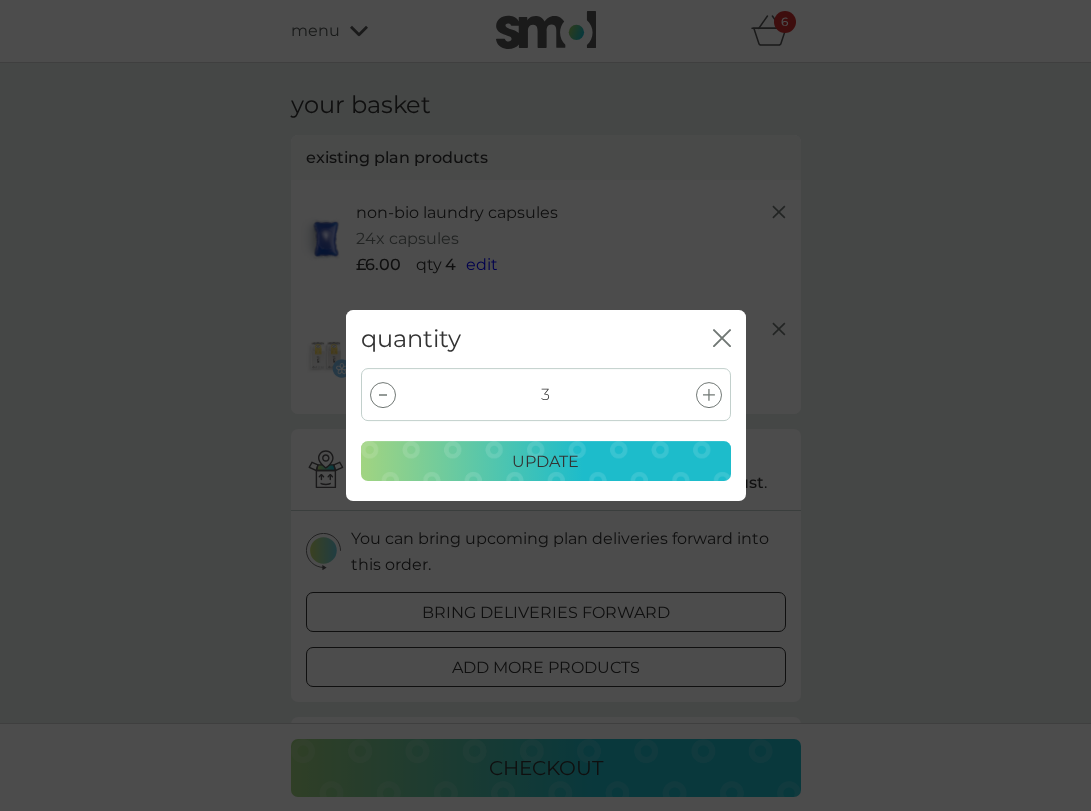 click on "update" at bounding box center (546, 462) 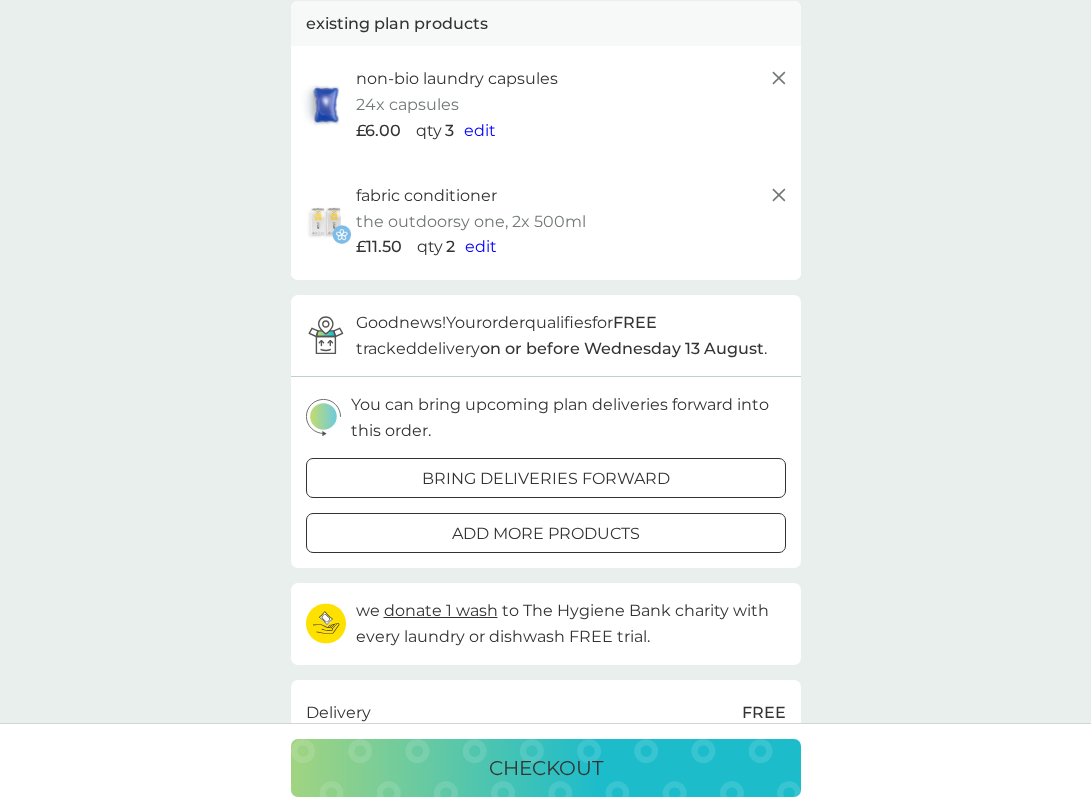 scroll, scrollTop: 96, scrollLeft: 0, axis: vertical 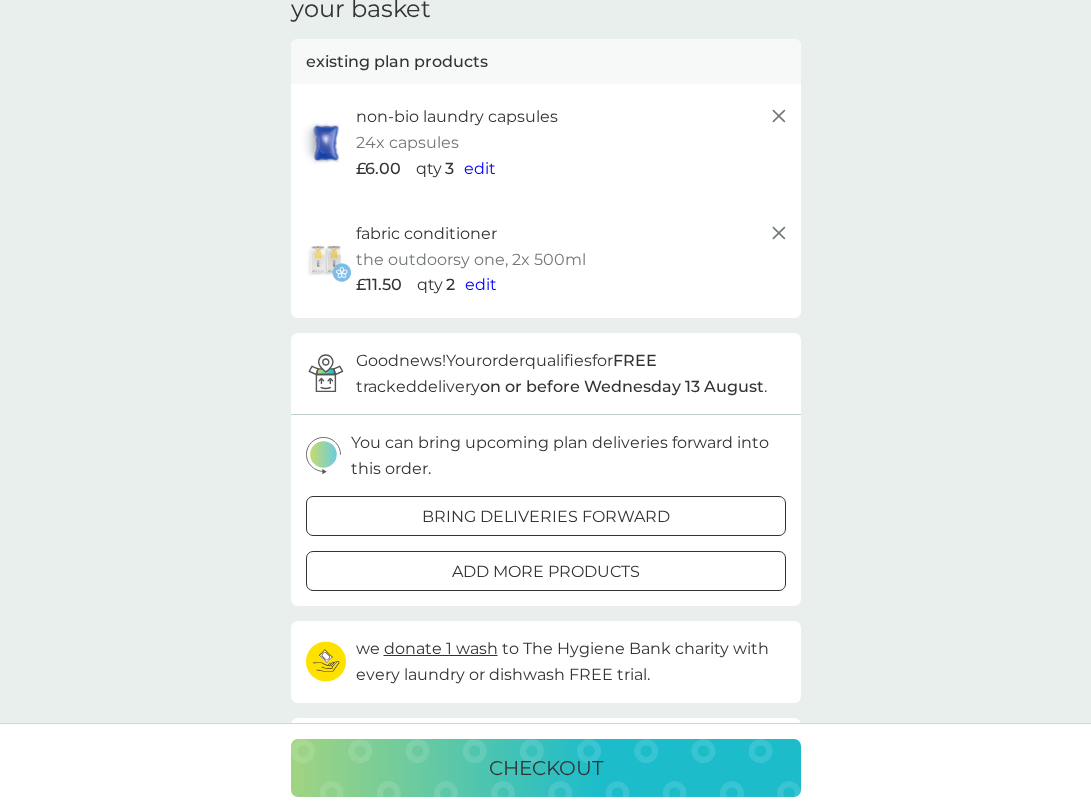 click on "edit" at bounding box center (481, 284) 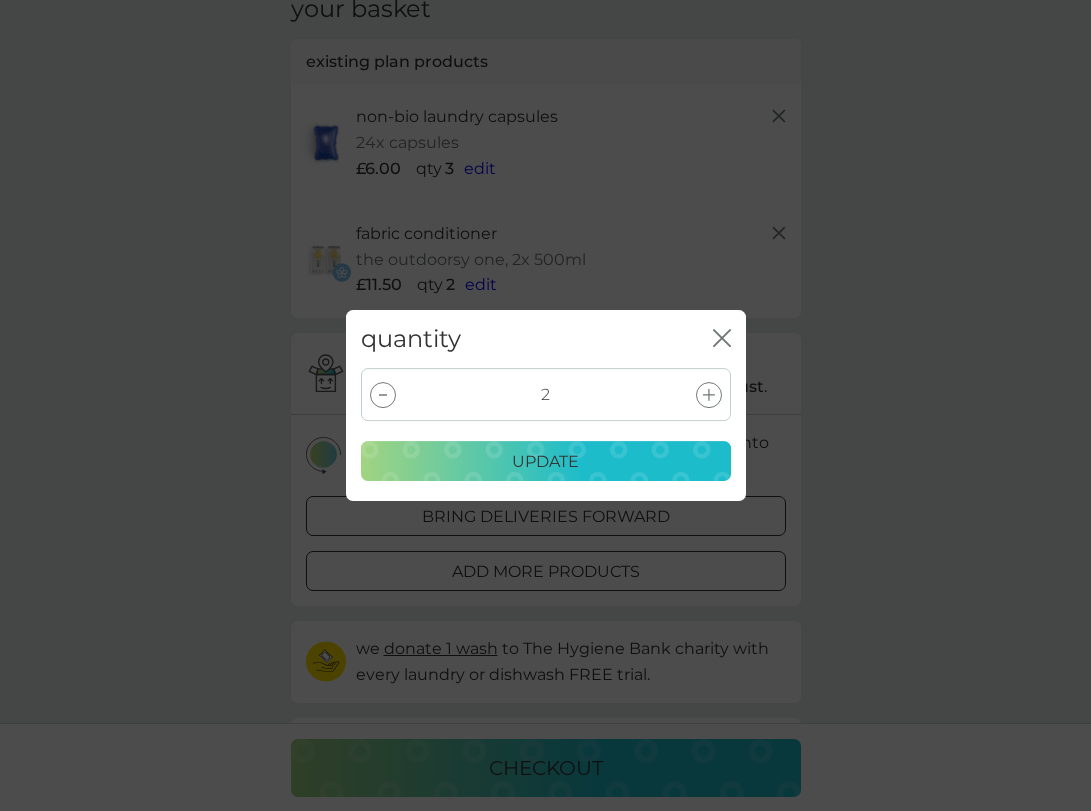 click at bounding box center [383, 395] 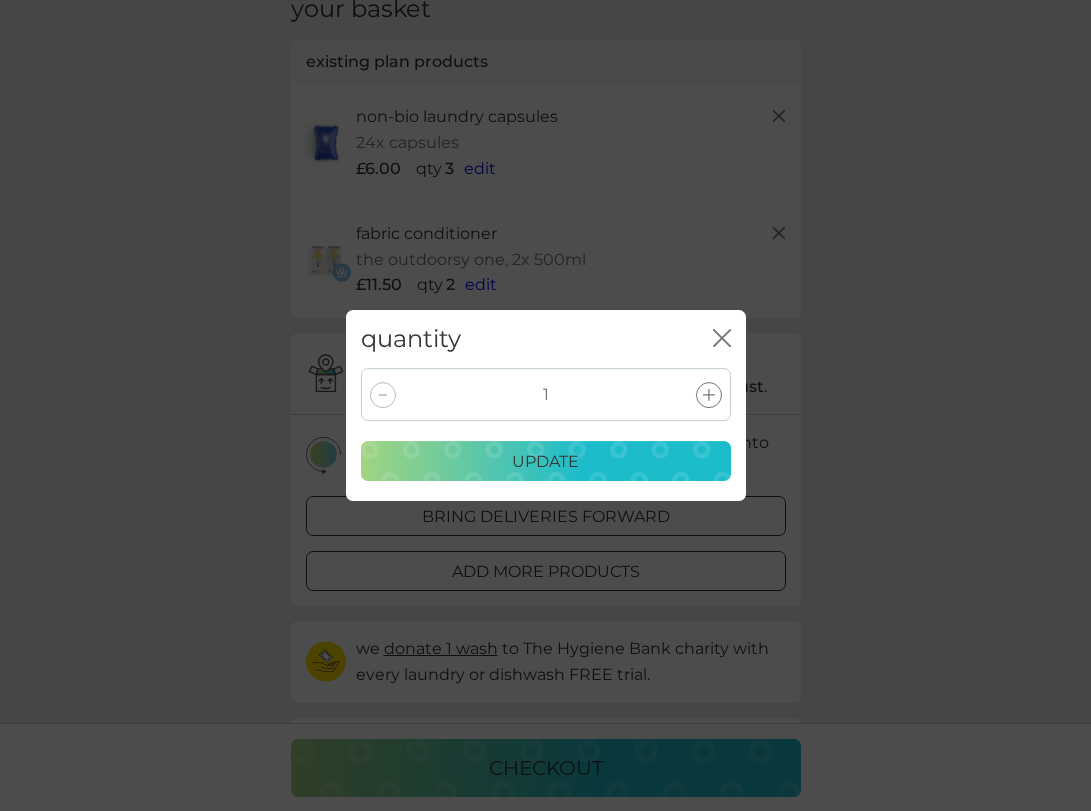 click on "update" at bounding box center (546, 462) 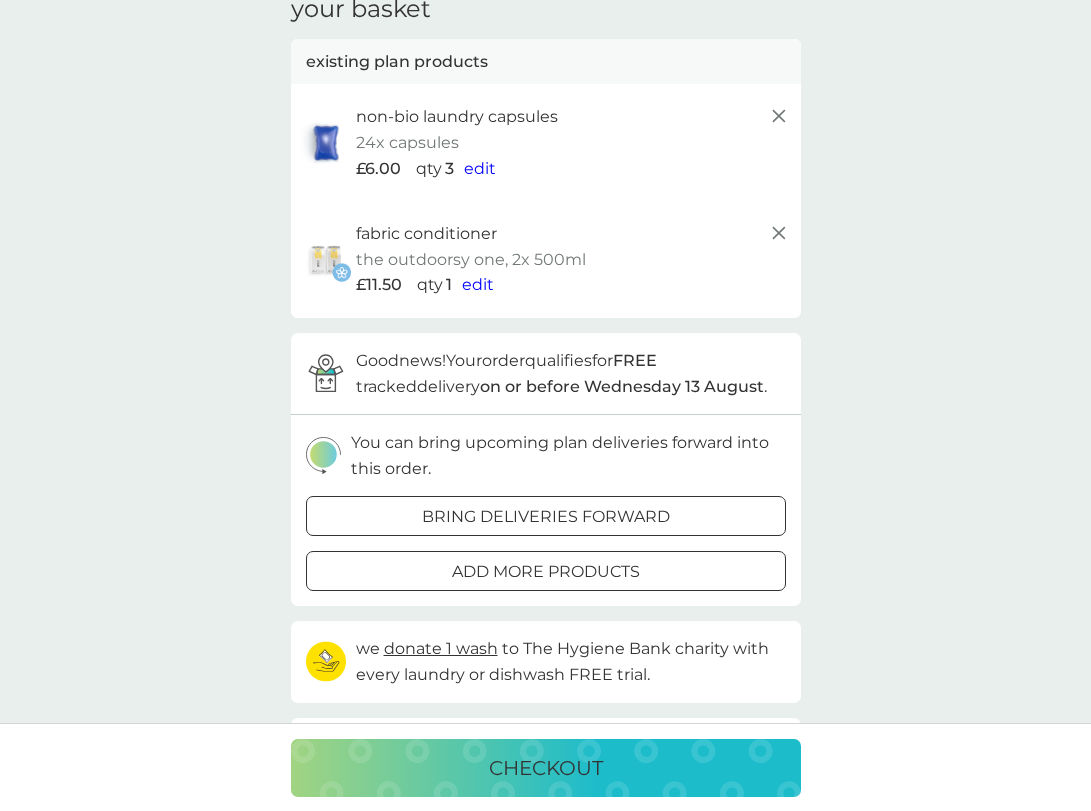 click on "edit" at bounding box center (480, 168) 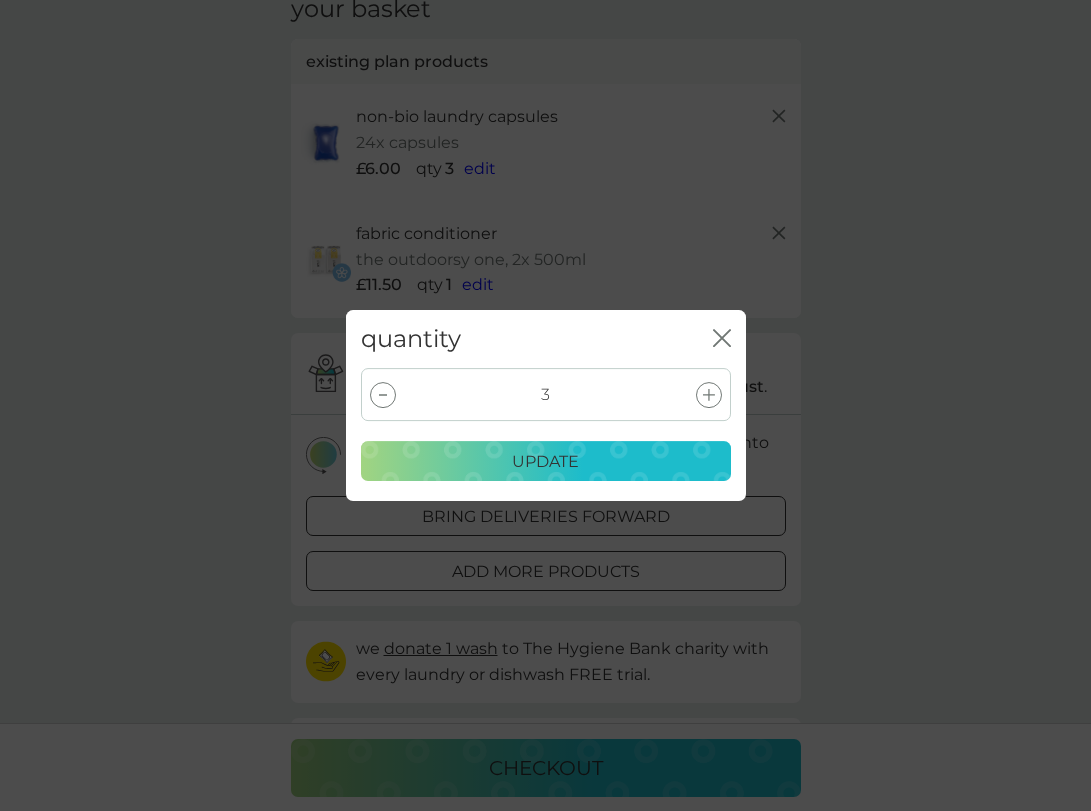click at bounding box center (383, 395) 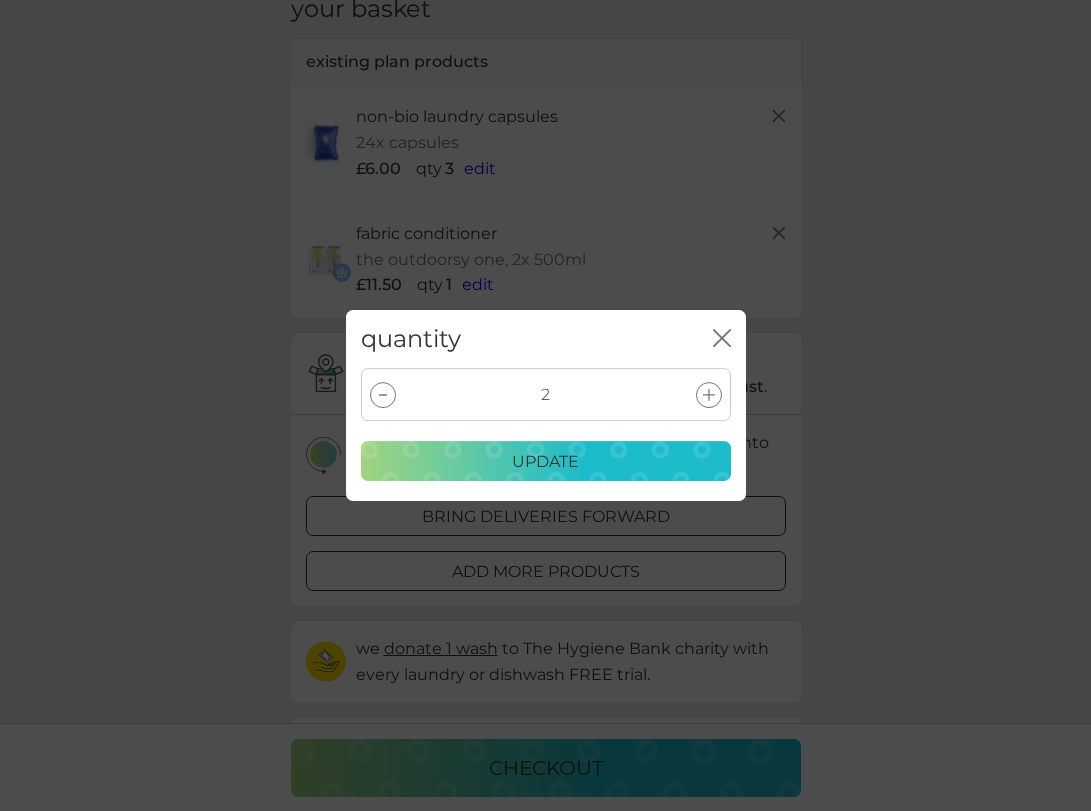 click on "update" at bounding box center [546, 462] 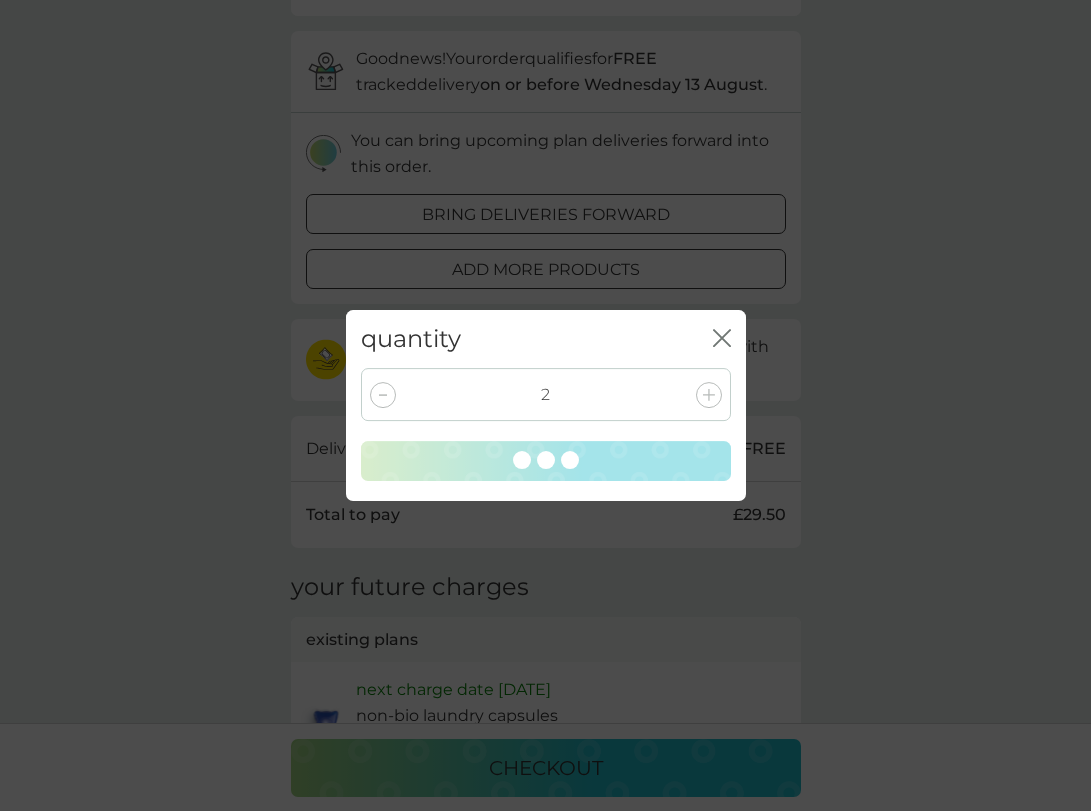 scroll, scrollTop: 404, scrollLeft: 0, axis: vertical 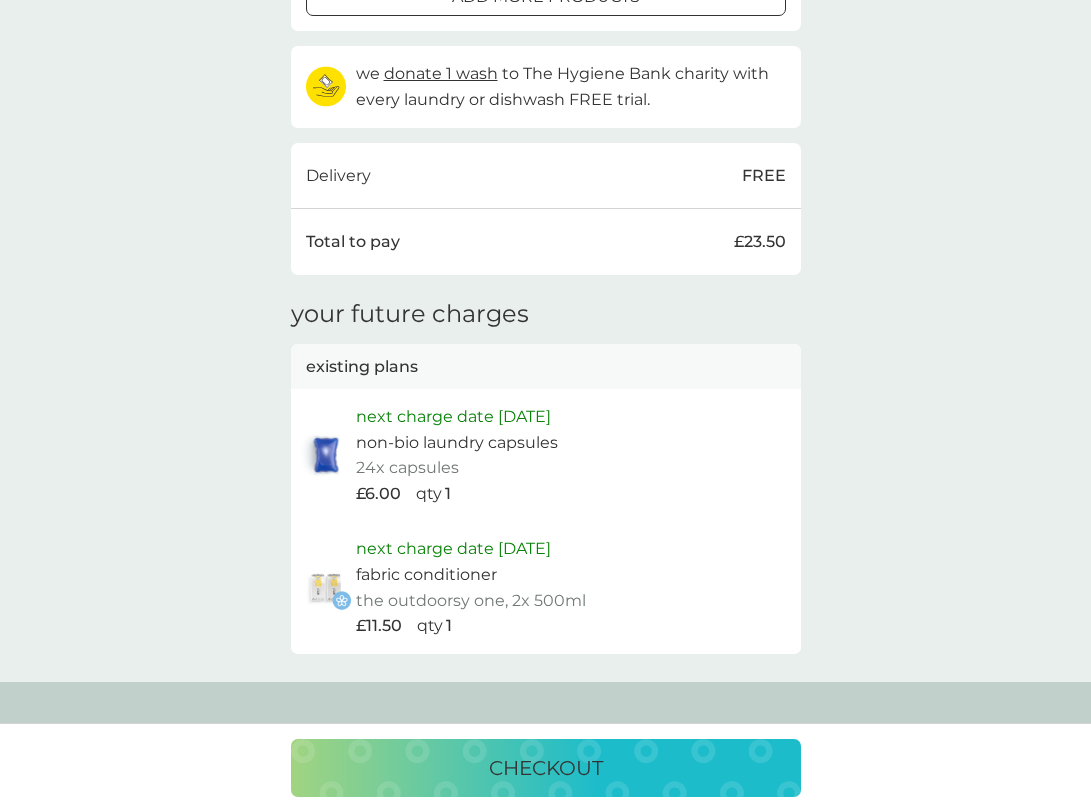 click on "checkout" at bounding box center (546, 768) 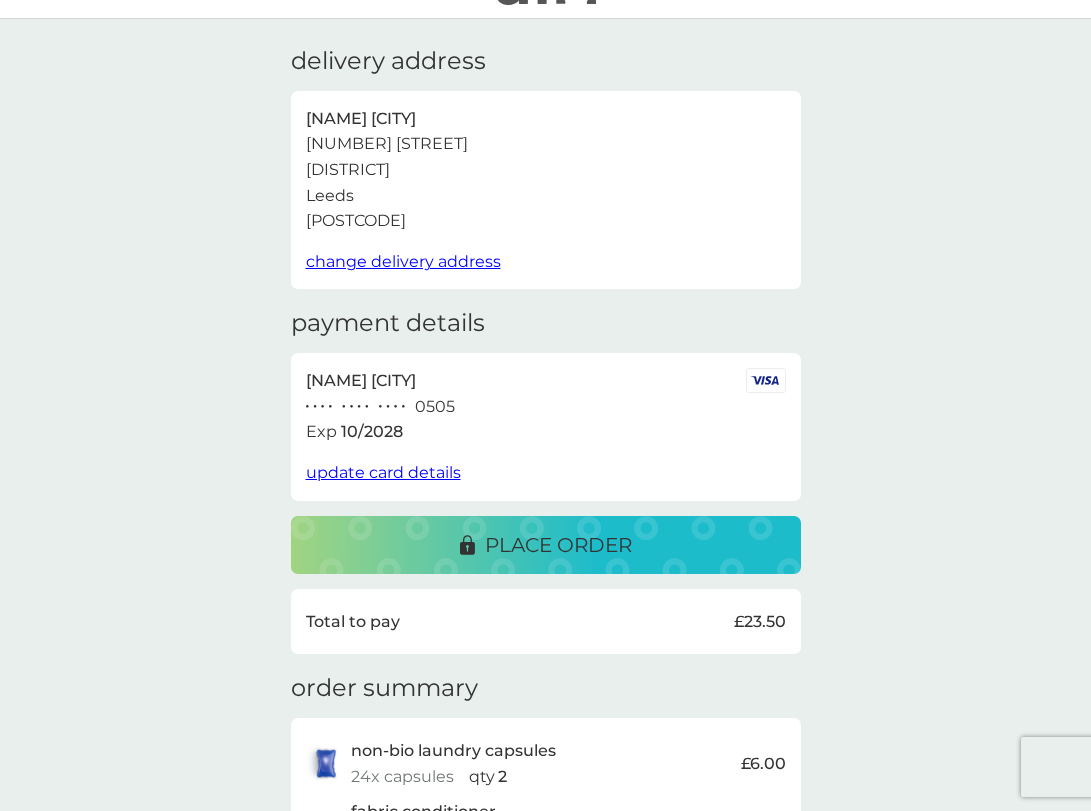 scroll, scrollTop: 57, scrollLeft: 0, axis: vertical 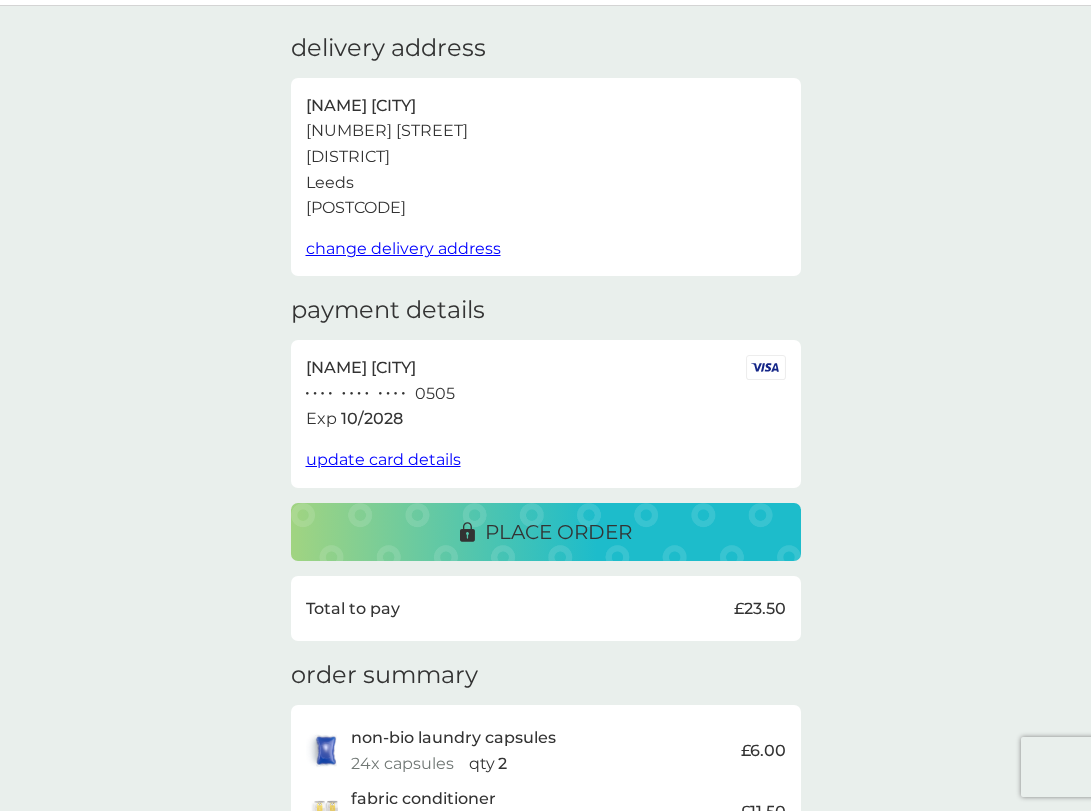 click on "delivery address Georgina   Carlisle 6 Westfield Close South Milford Leeds LS25 5AN change delivery address payment details Georgina   Carlisle ● ● ● ● ● ● ● ● ● ● ● ● 0505 Exp 10 / 2028 update card details place order Total to pay £23.50 order summary non-bio laundry capsules 24x capsules qty 2 £6.00 fabric conditioner the outdoorsy one, 2x 500ml qty 1 £11.50 Subtotal £23.50 Delivery FREE Total £23.50 Secure Payment" at bounding box center (546, 570) 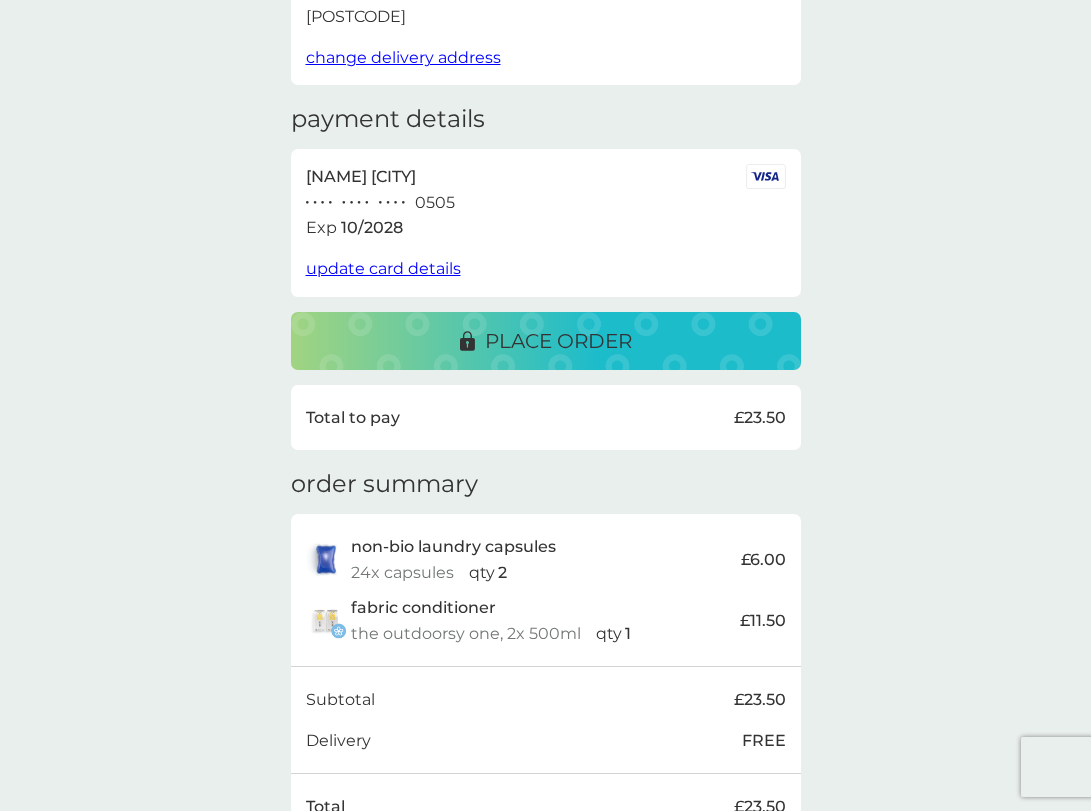 scroll, scrollTop: 297, scrollLeft: 0, axis: vertical 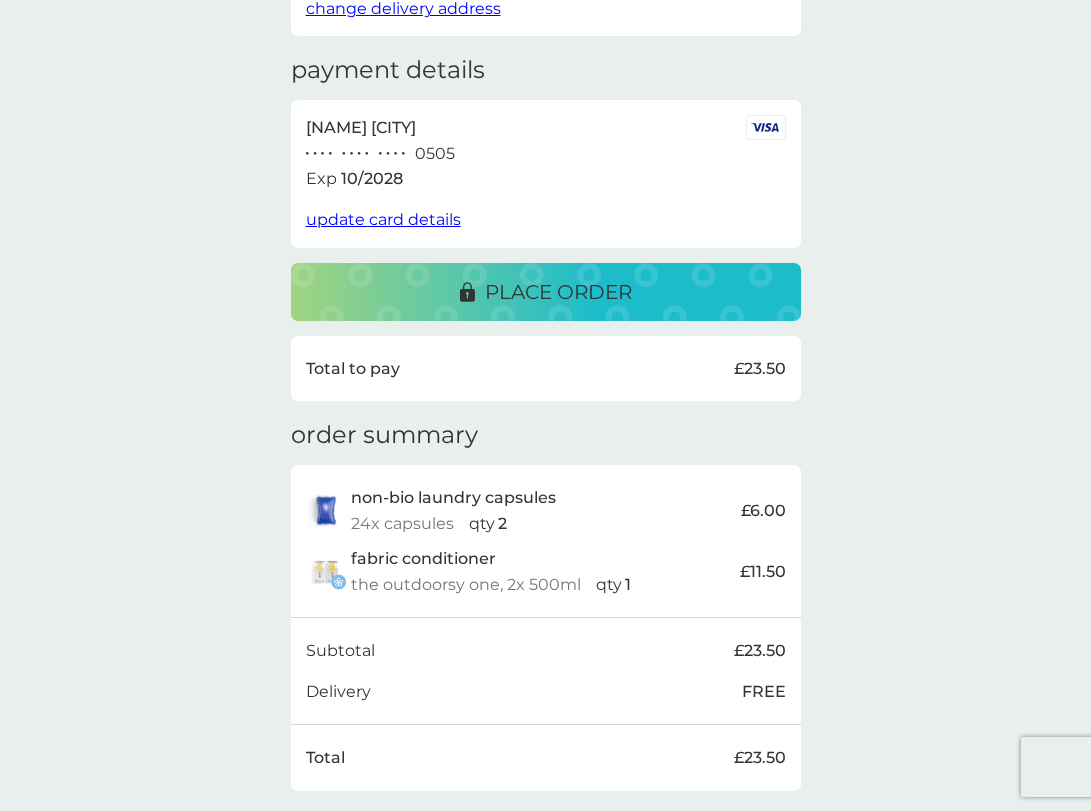 click on "place order" at bounding box center (558, 292) 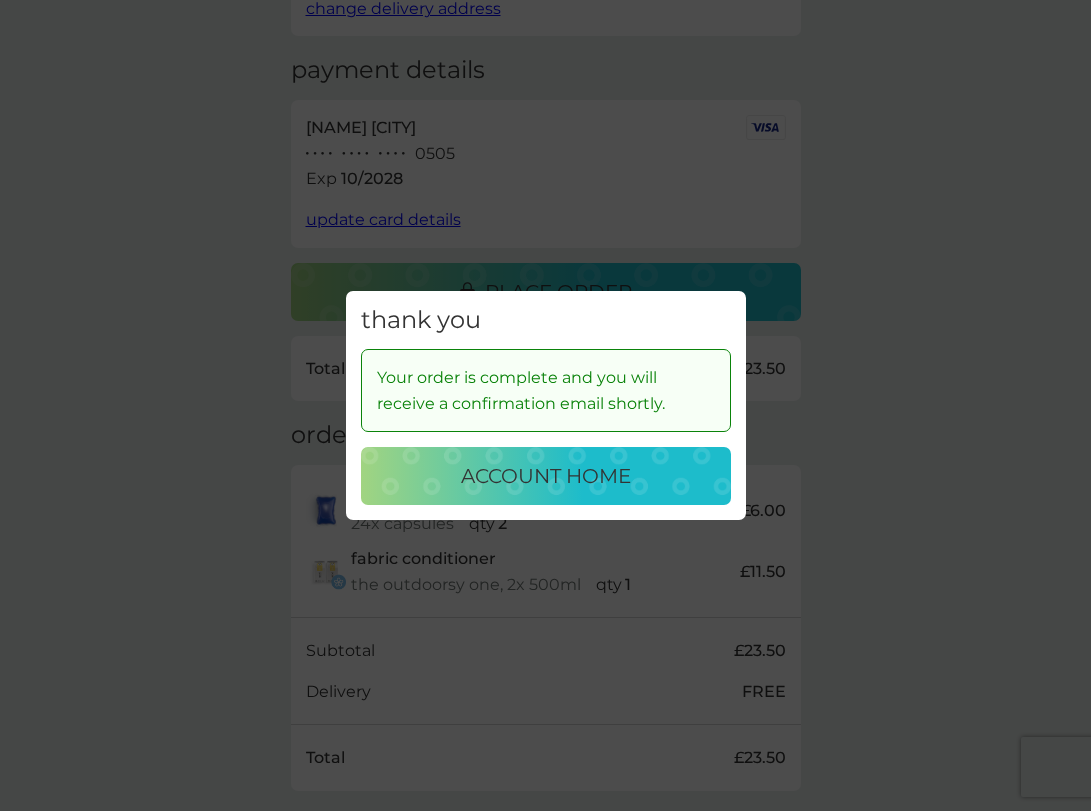 click on "account home" at bounding box center (546, 476) 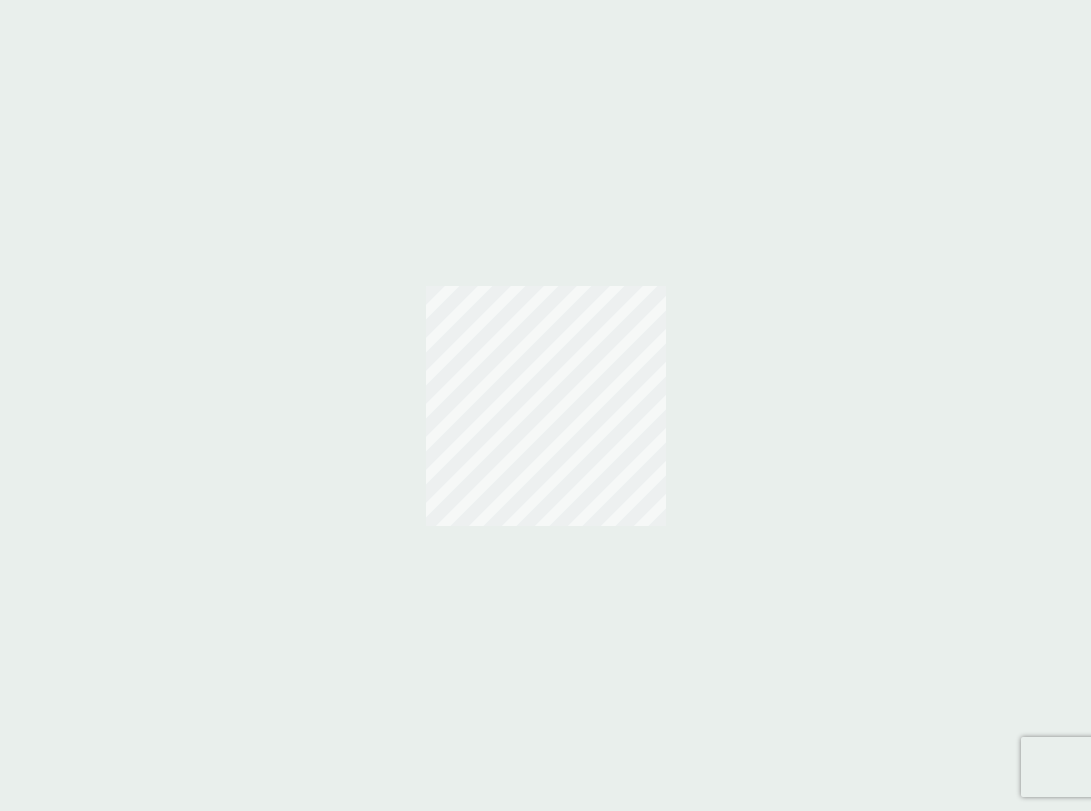 scroll, scrollTop: 0, scrollLeft: 0, axis: both 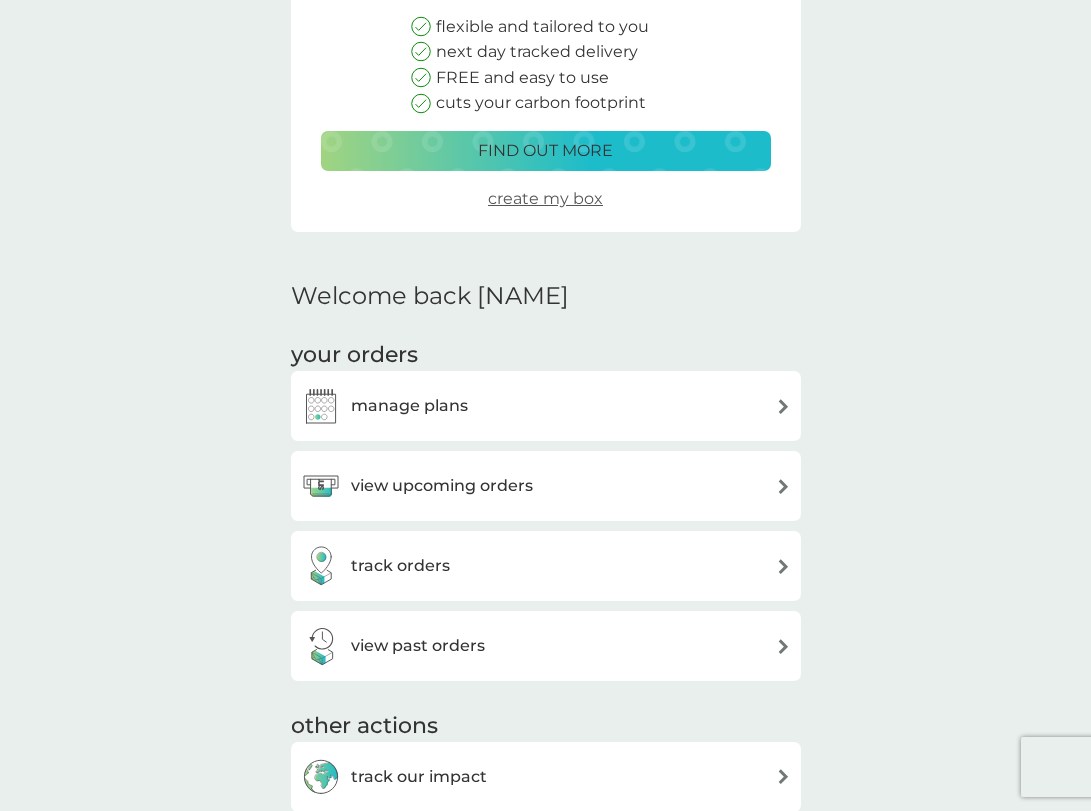 click on "manage plans" at bounding box center [546, 406] 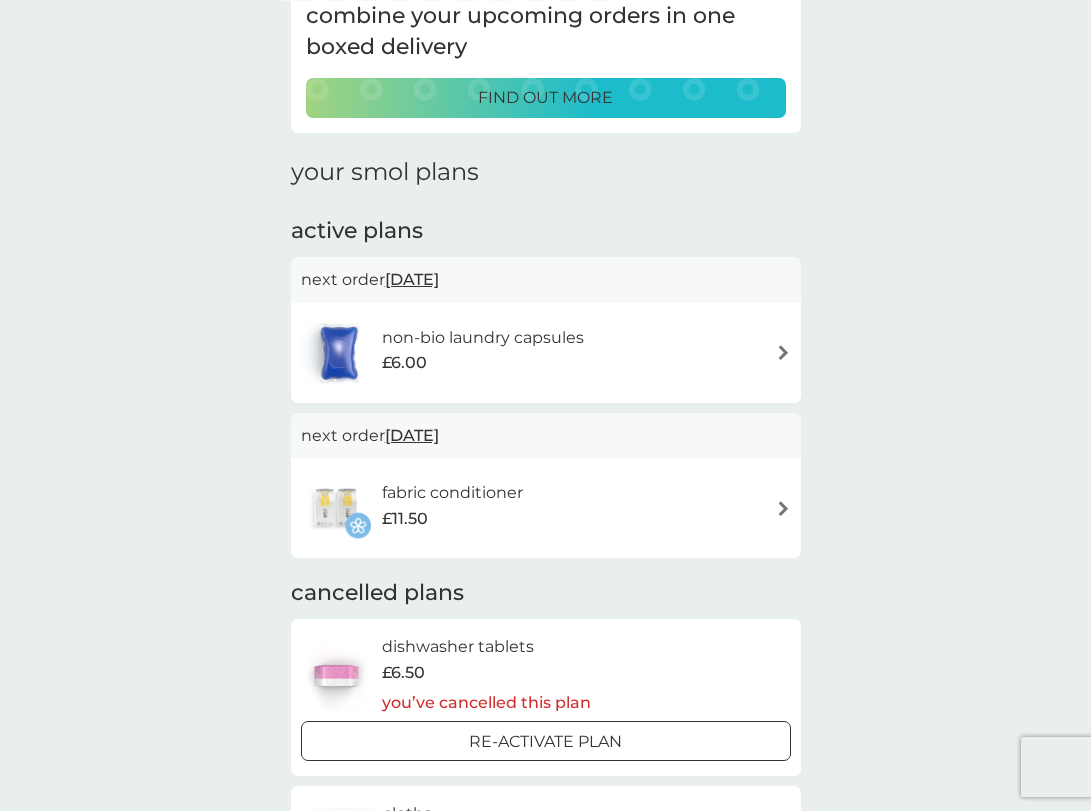 scroll, scrollTop: 162, scrollLeft: 0, axis: vertical 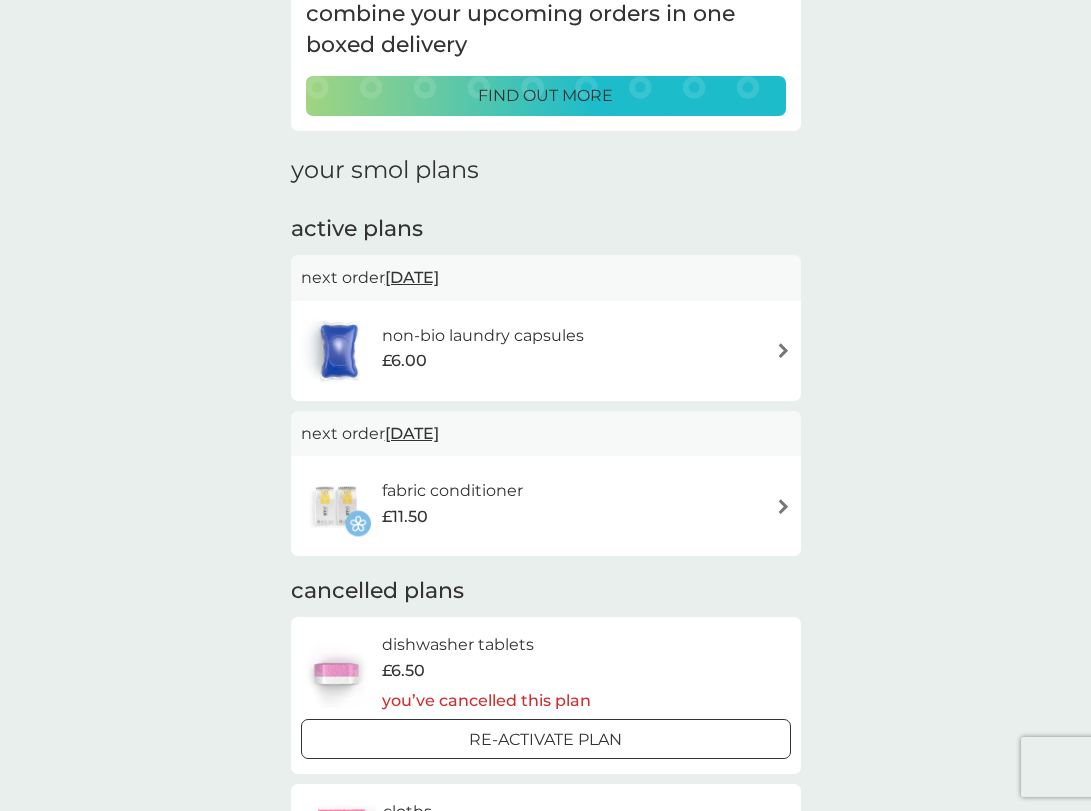 click on "fabric conditioner £11.50" at bounding box center (546, 506) 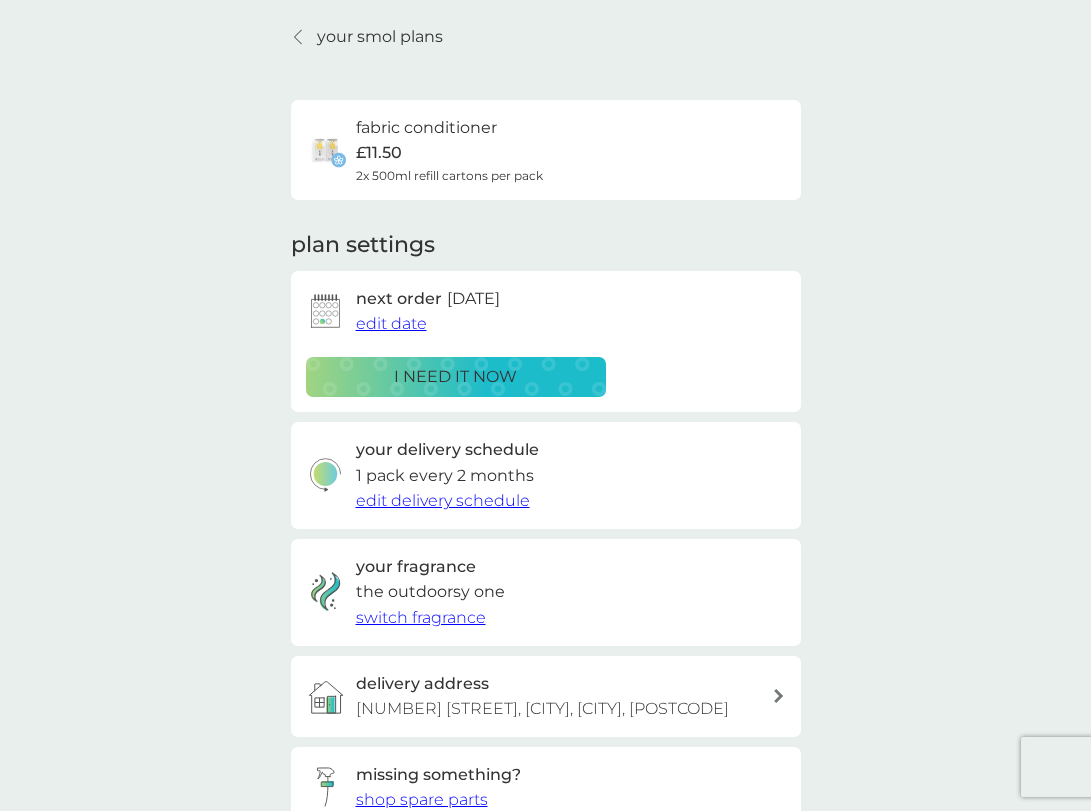 scroll, scrollTop: 73, scrollLeft: 0, axis: vertical 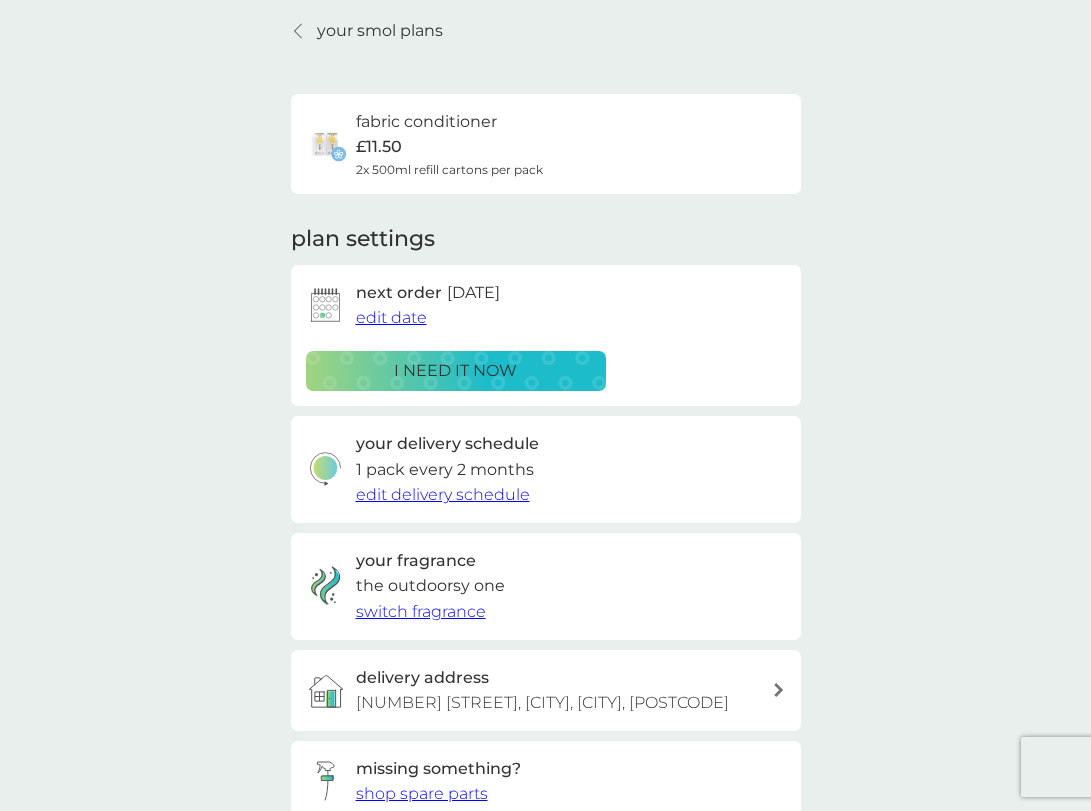 click on "edit delivery schedule" at bounding box center [443, 494] 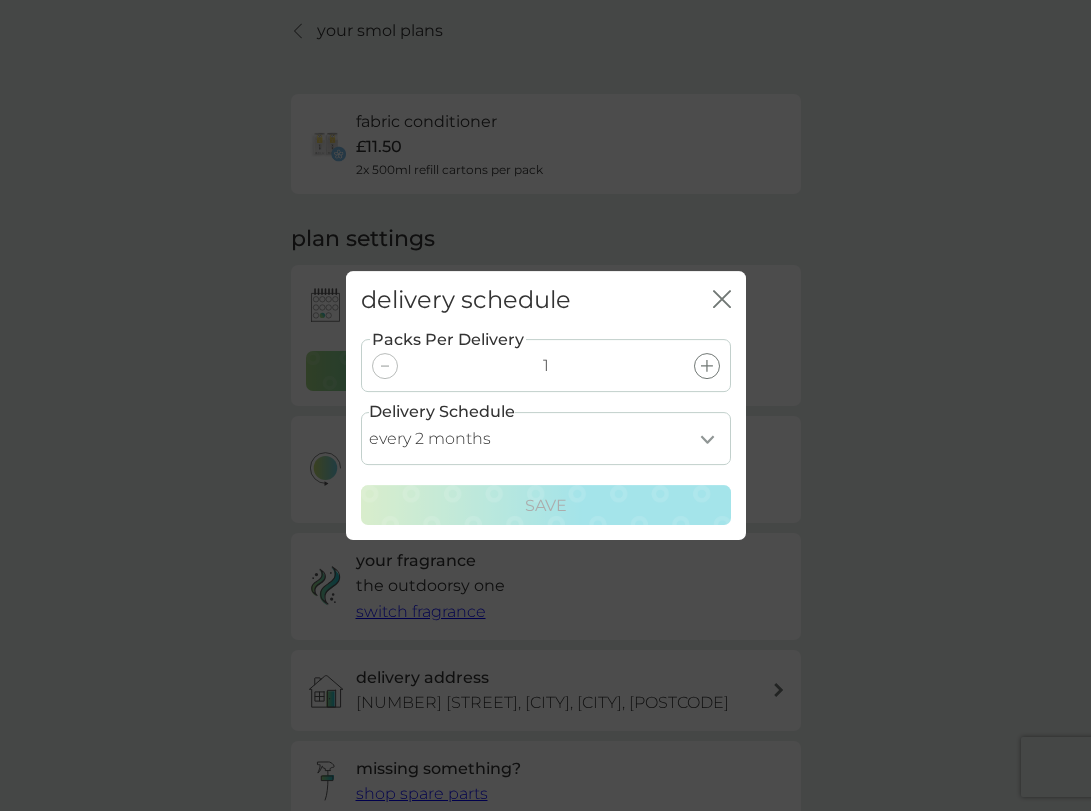 click on "every 1 month every 2 months every 3 months every 4 months every 5 months every 6 months every 7 months every 8 months" at bounding box center (546, 438) 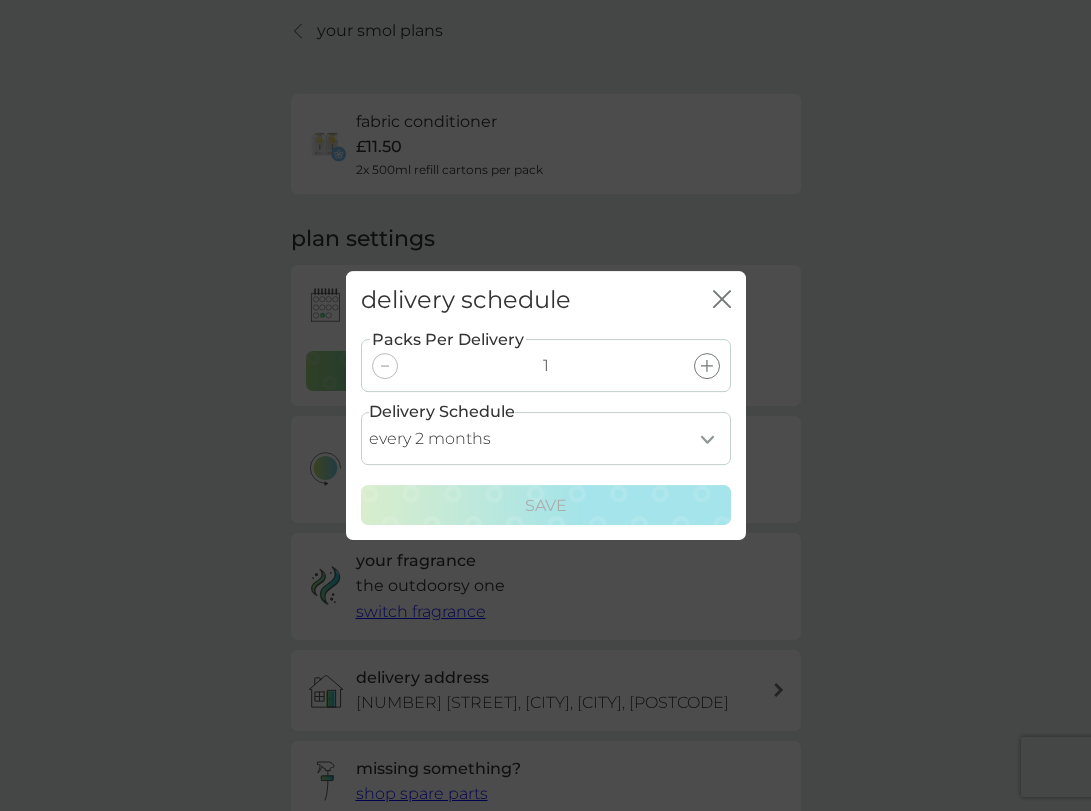select on "1" 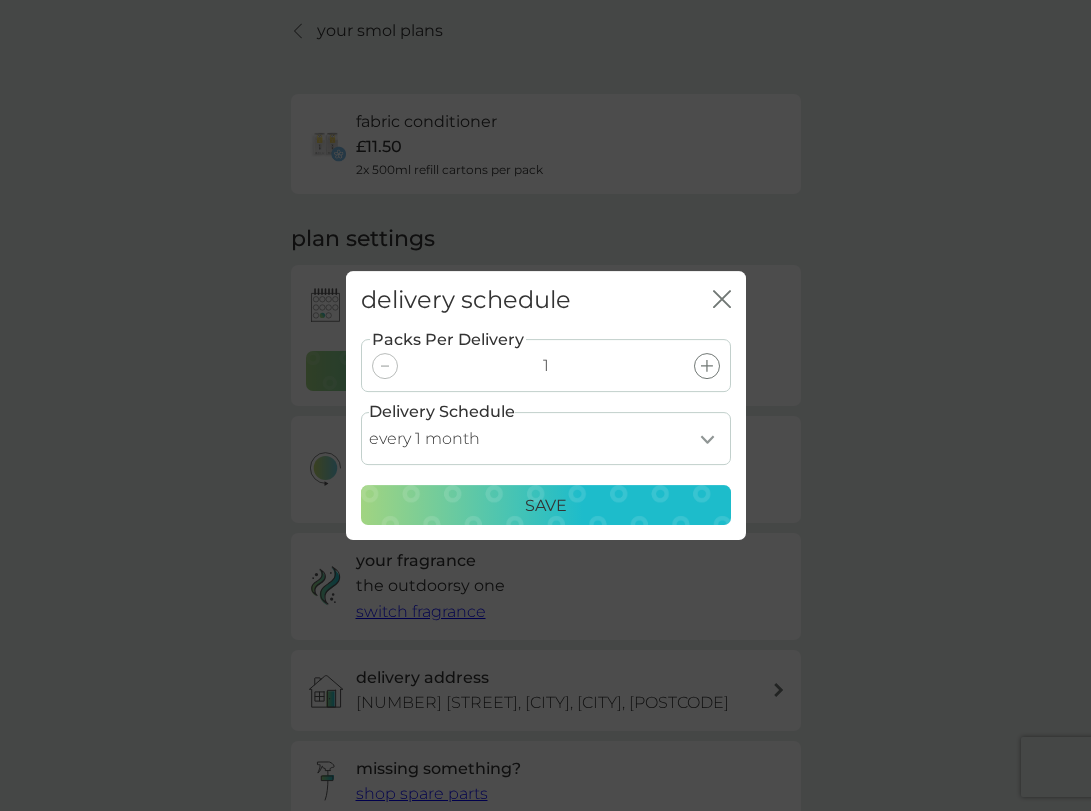 click on "Save" at bounding box center (546, 506) 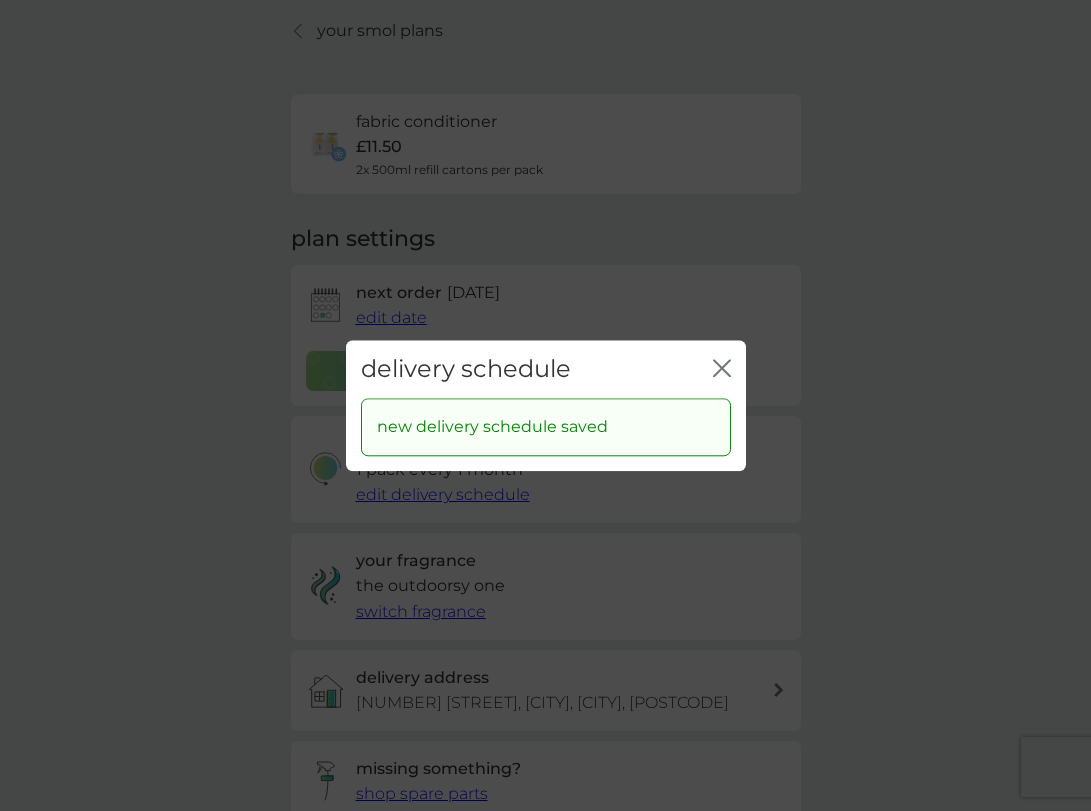 click 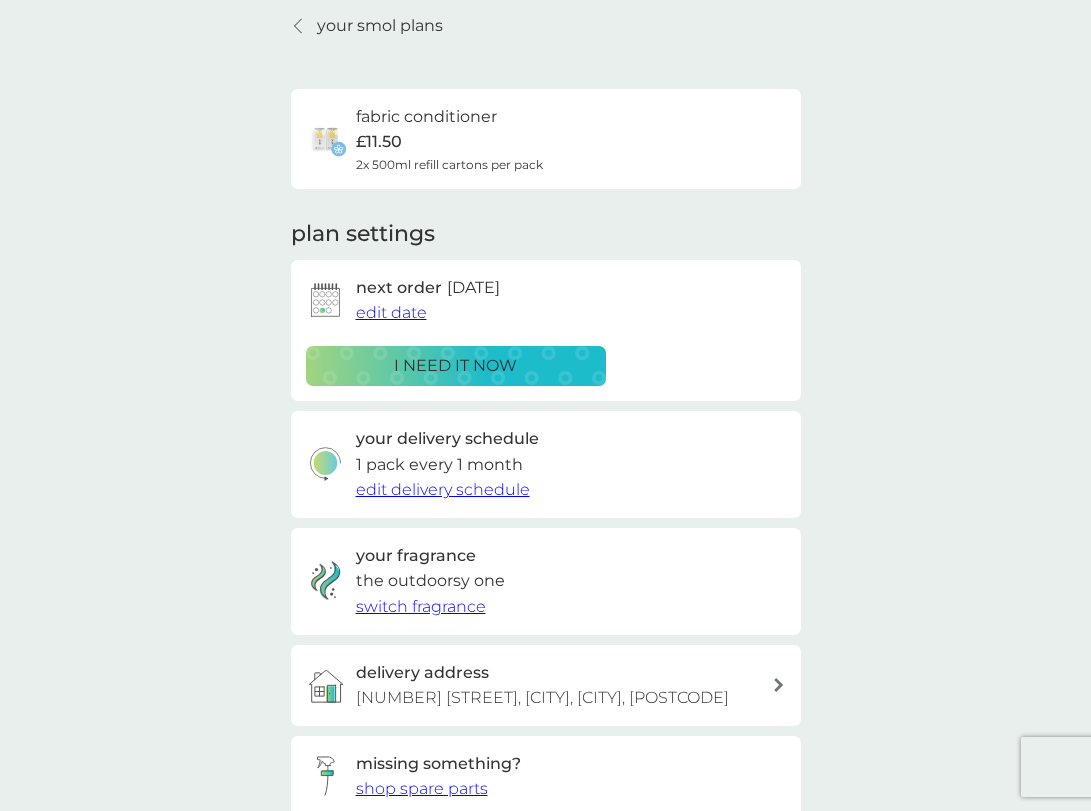 scroll, scrollTop: 0, scrollLeft: 0, axis: both 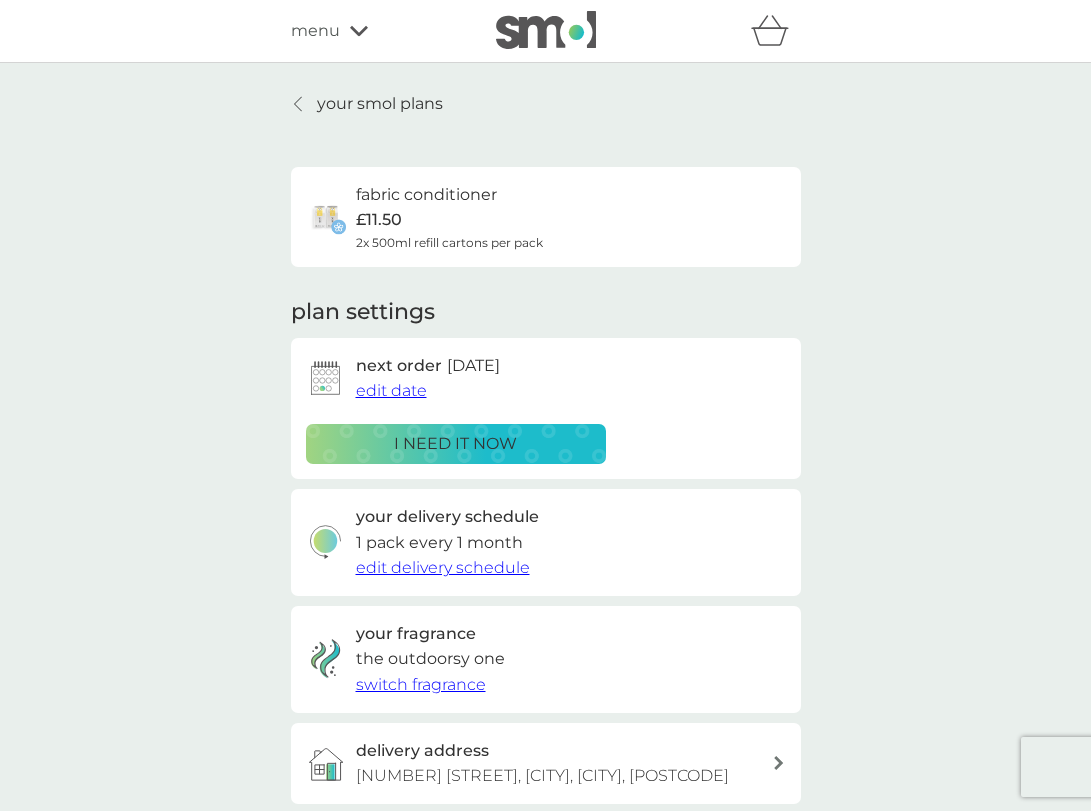 click on "your smol plans" at bounding box center [380, 104] 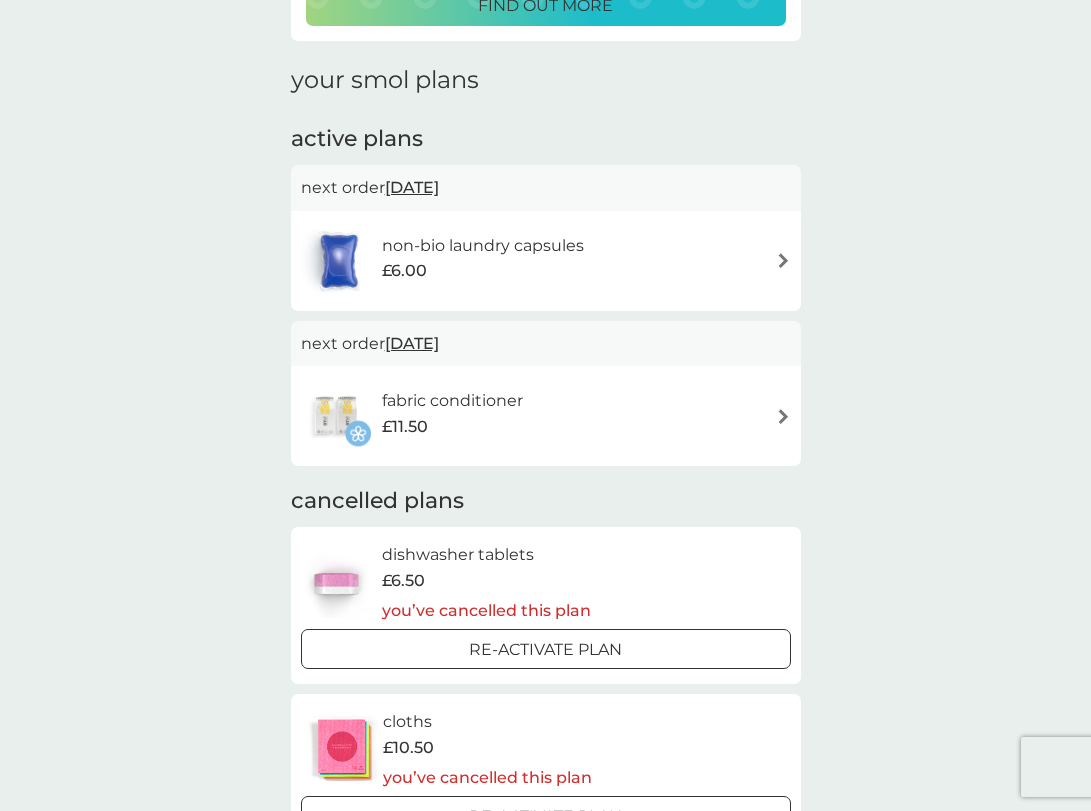 scroll, scrollTop: 170, scrollLeft: 0, axis: vertical 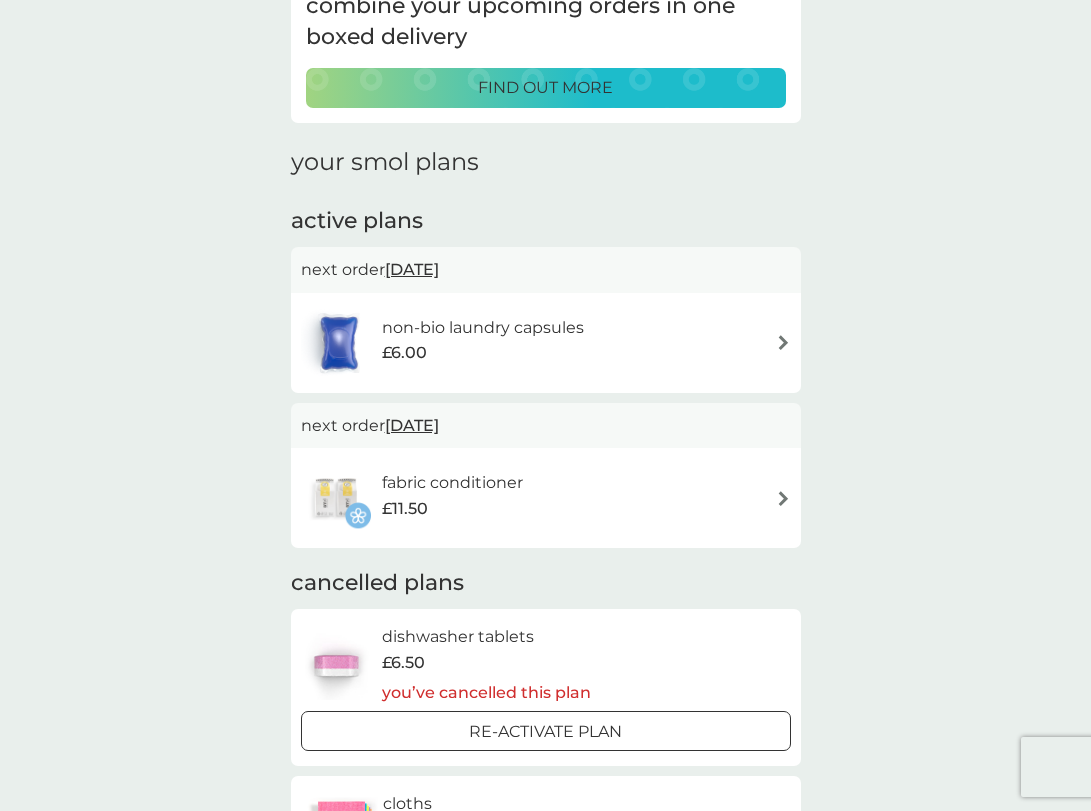 click on "fabric conditioner" at bounding box center [452, 483] 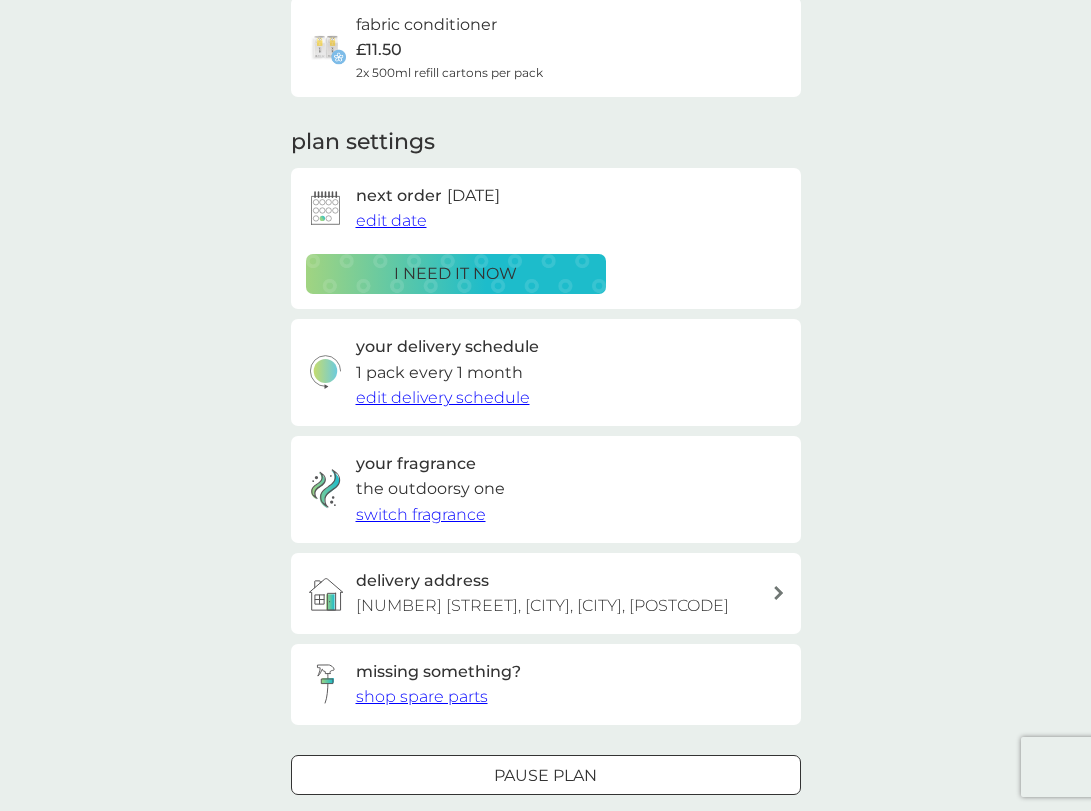 scroll, scrollTop: 0, scrollLeft: 0, axis: both 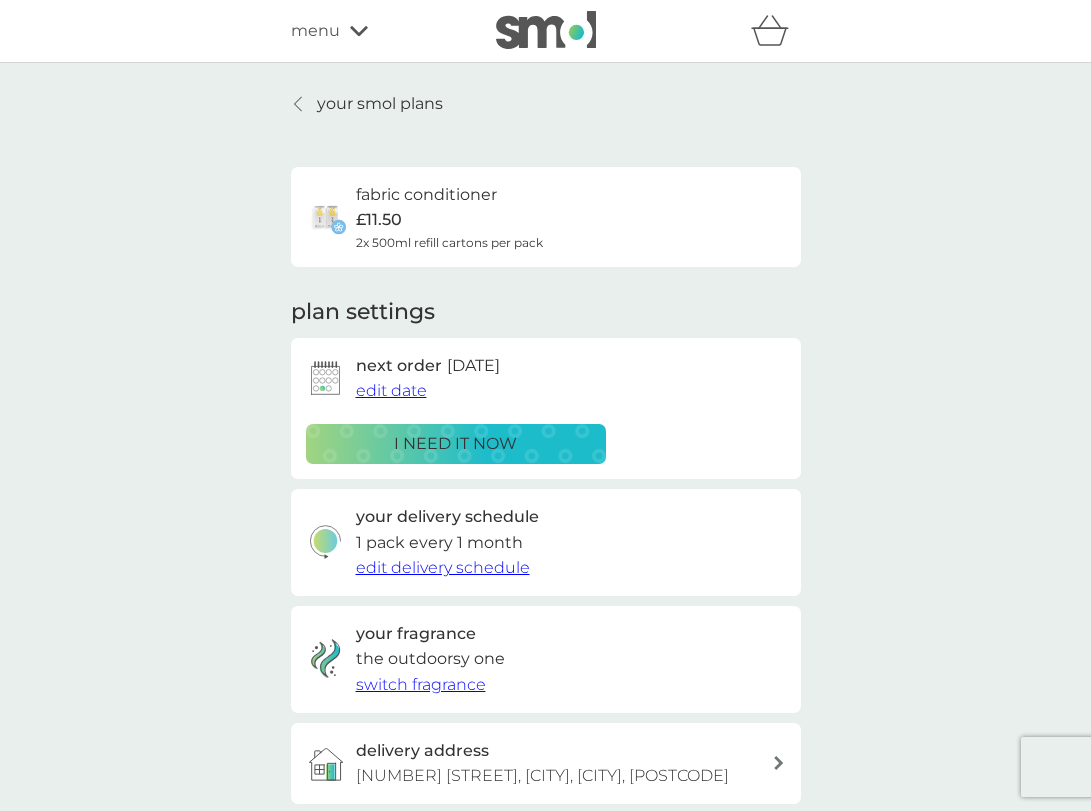 click on "edit date" at bounding box center (391, 390) 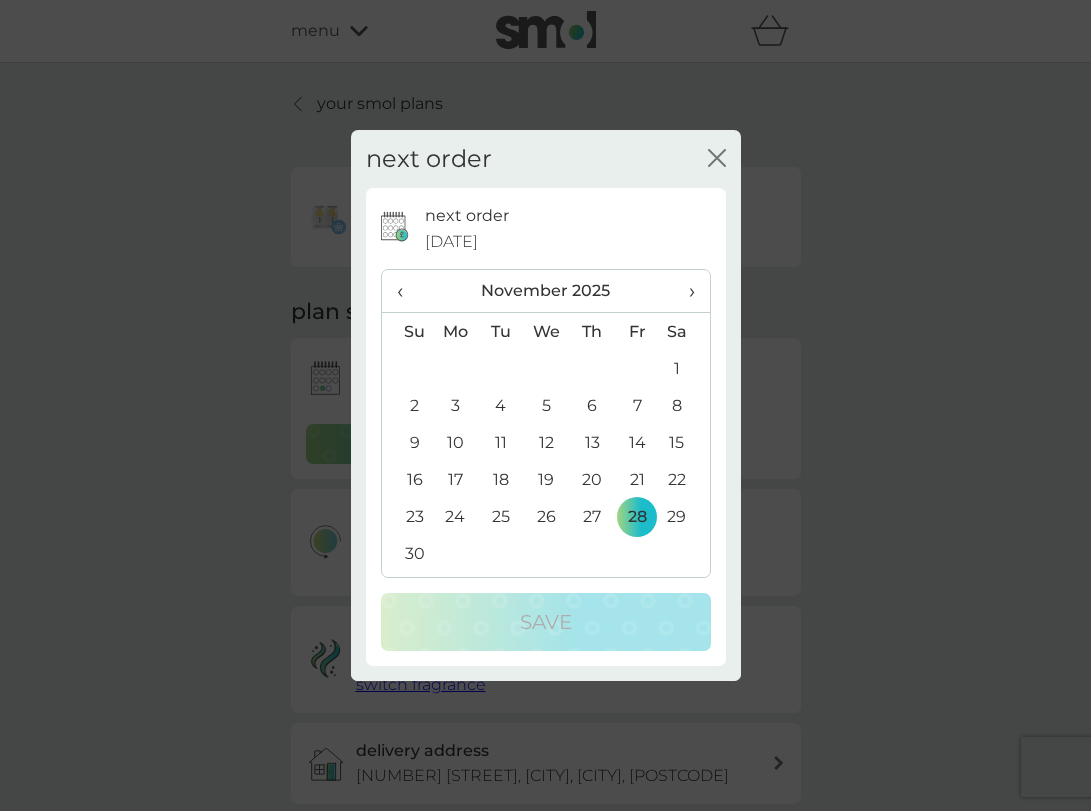 click on "‹" at bounding box center [407, 291] 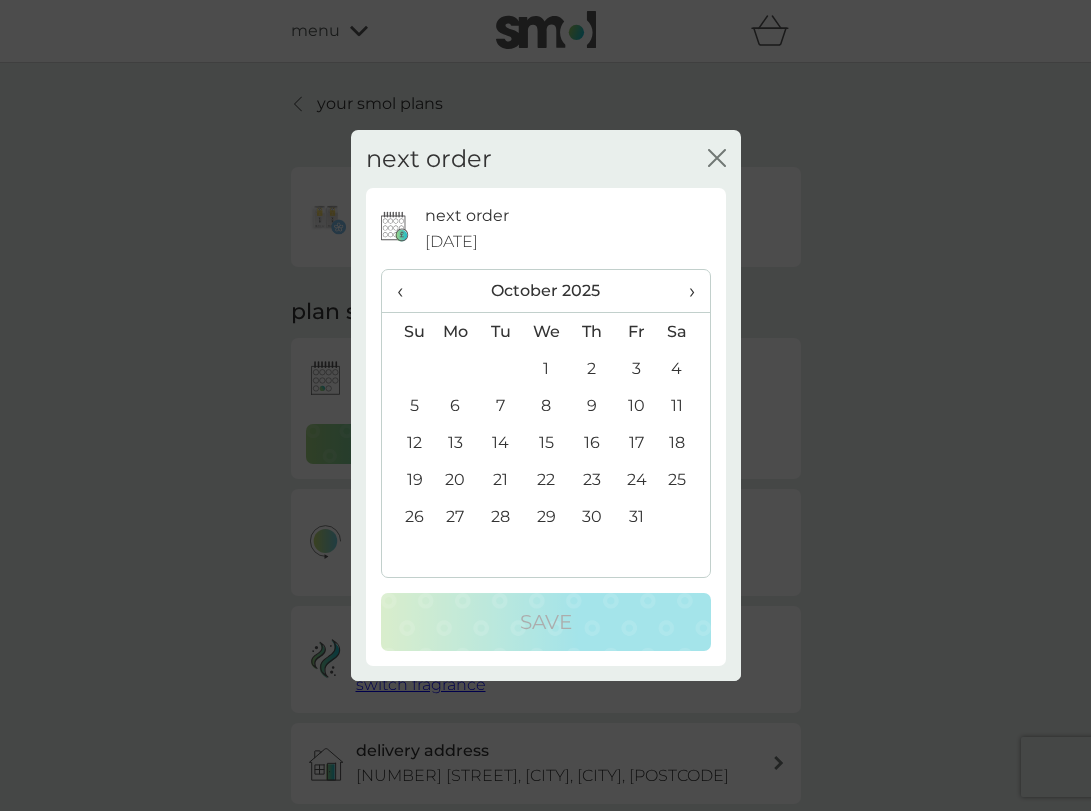 click on "›" at bounding box center [684, 291] 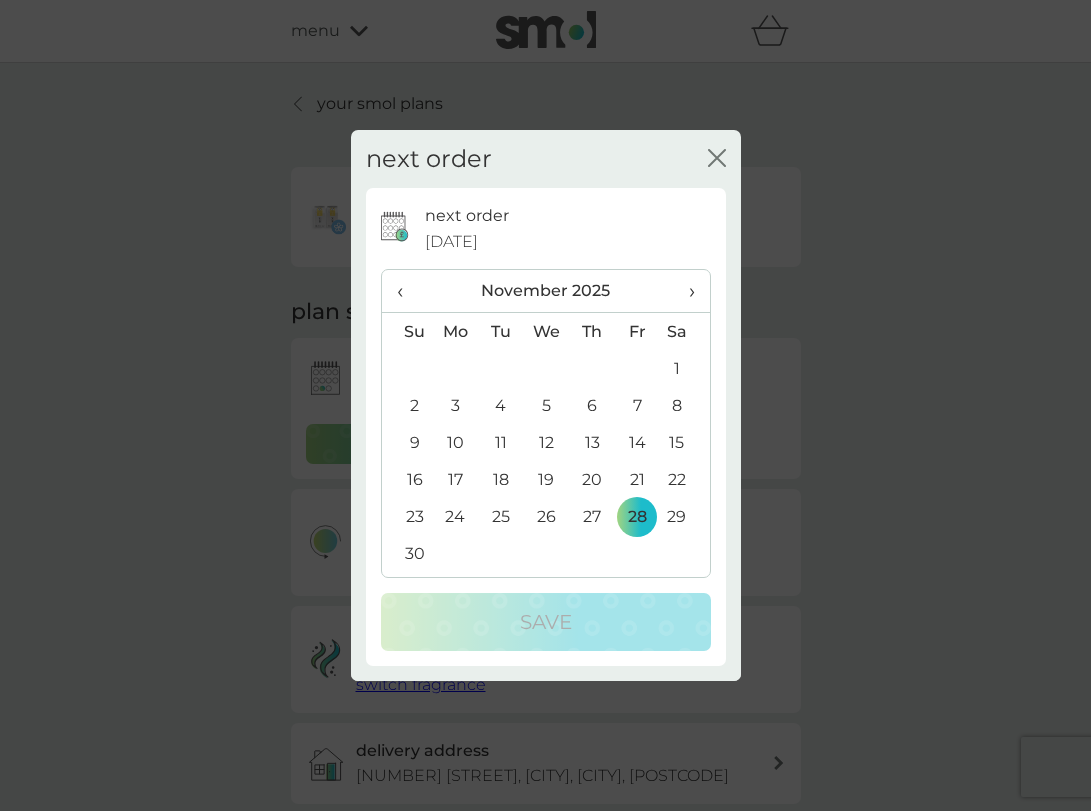 click on "›" at bounding box center [684, 291] 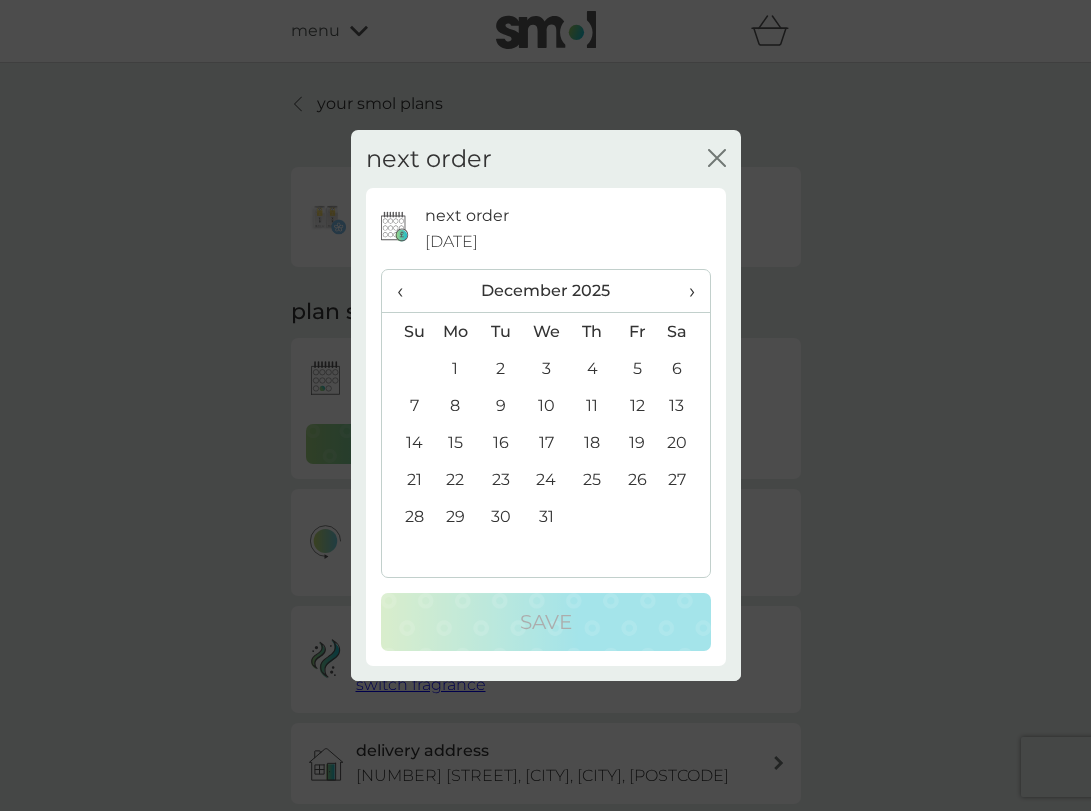 click on "‹" at bounding box center [407, 291] 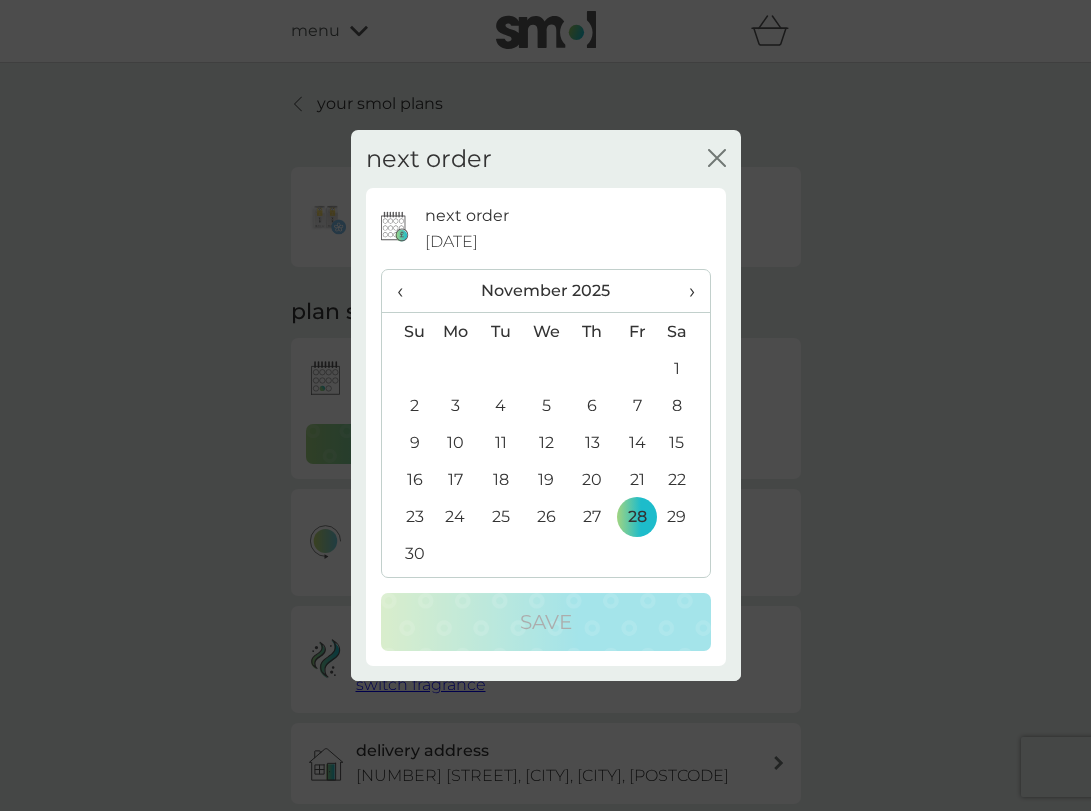click on "‹" at bounding box center (407, 291) 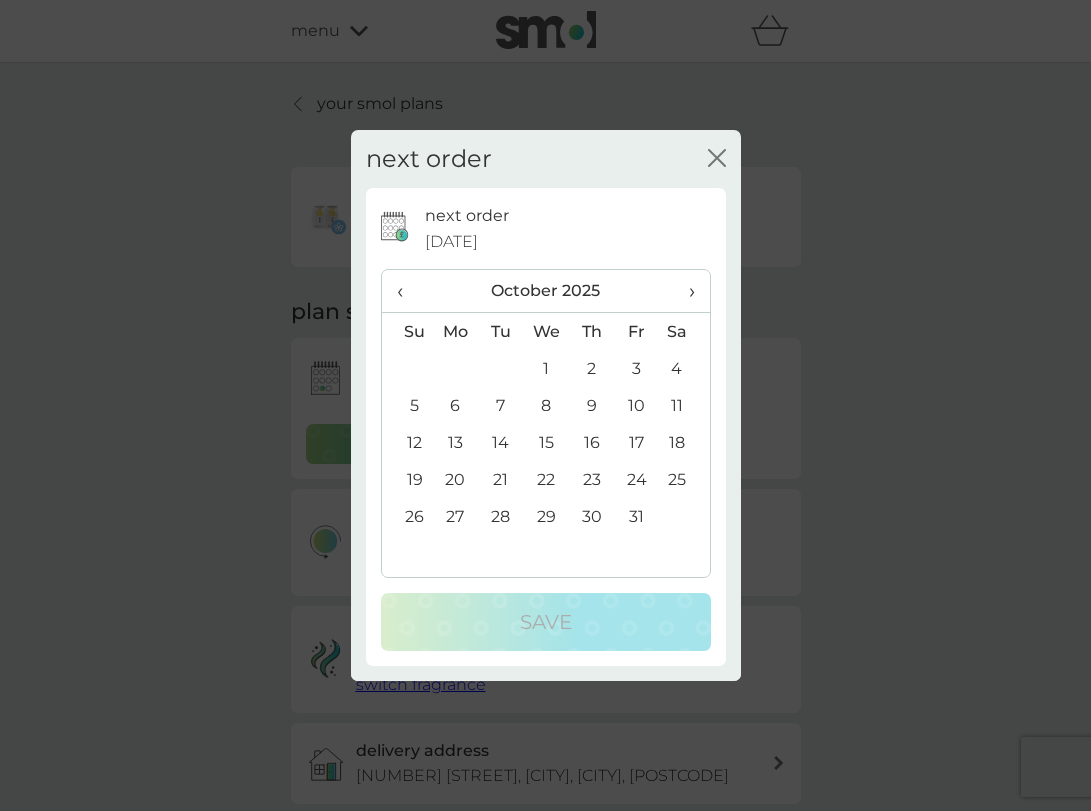 click on "‹" at bounding box center [407, 291] 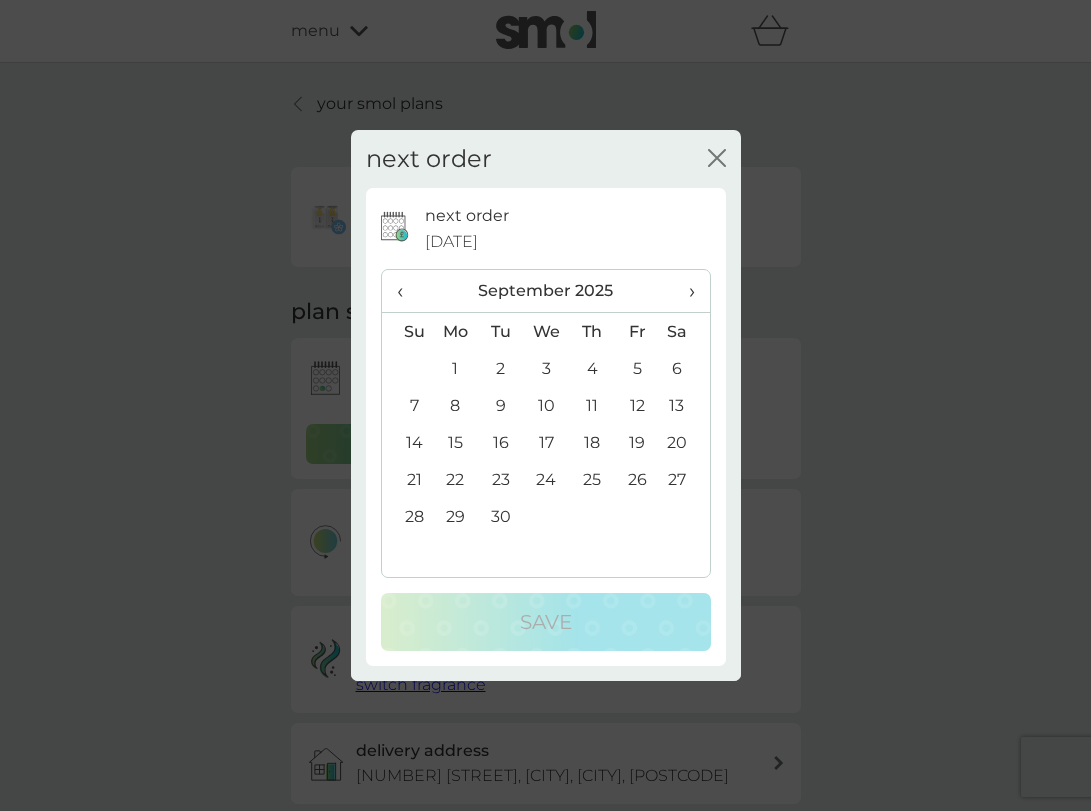 click on "close" 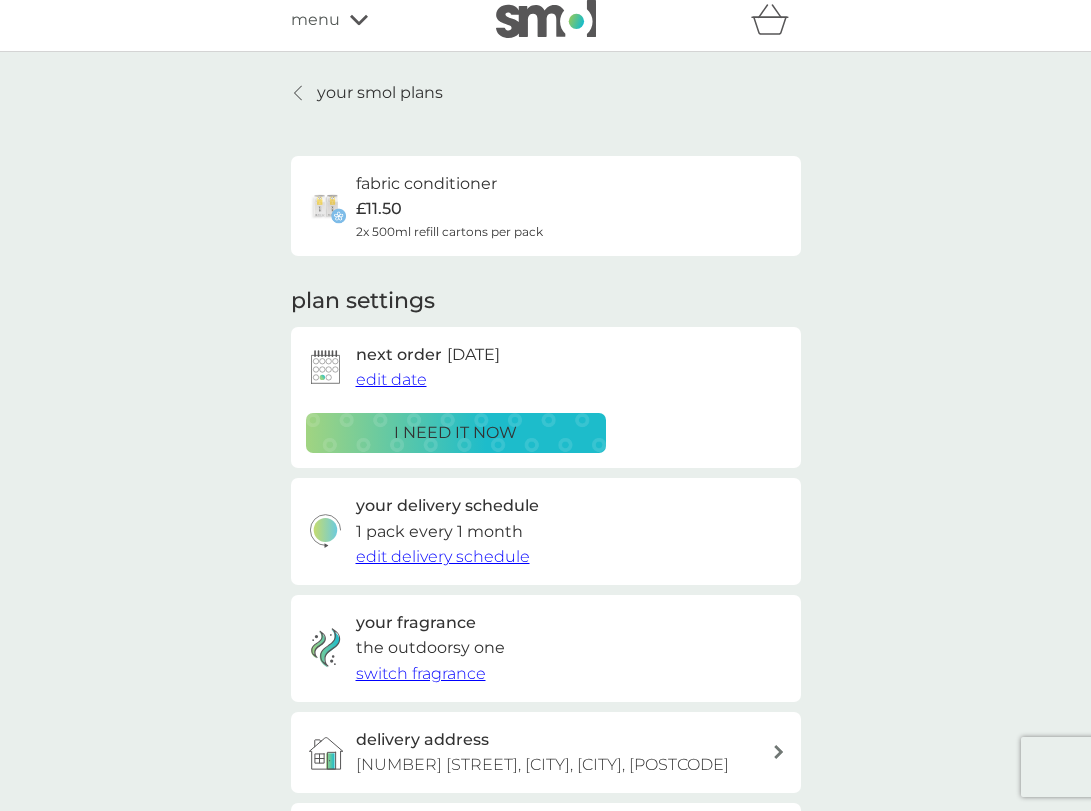 scroll, scrollTop: 0, scrollLeft: 0, axis: both 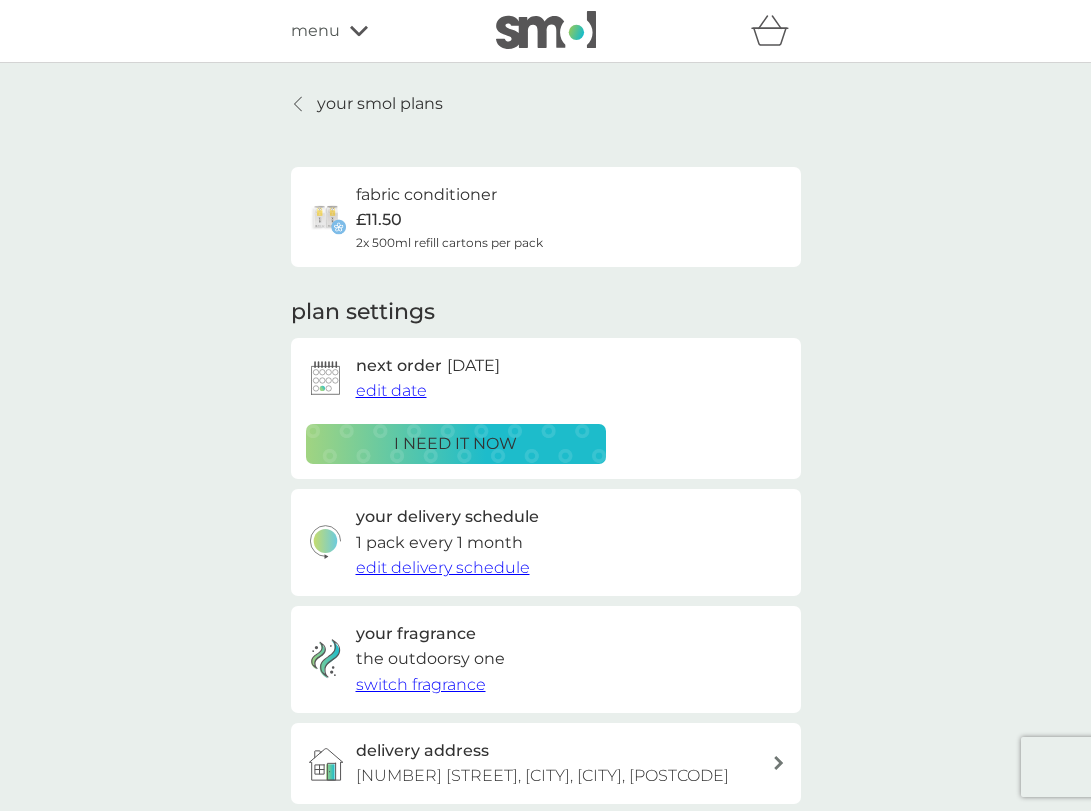 click on "your smol plans" at bounding box center [380, 104] 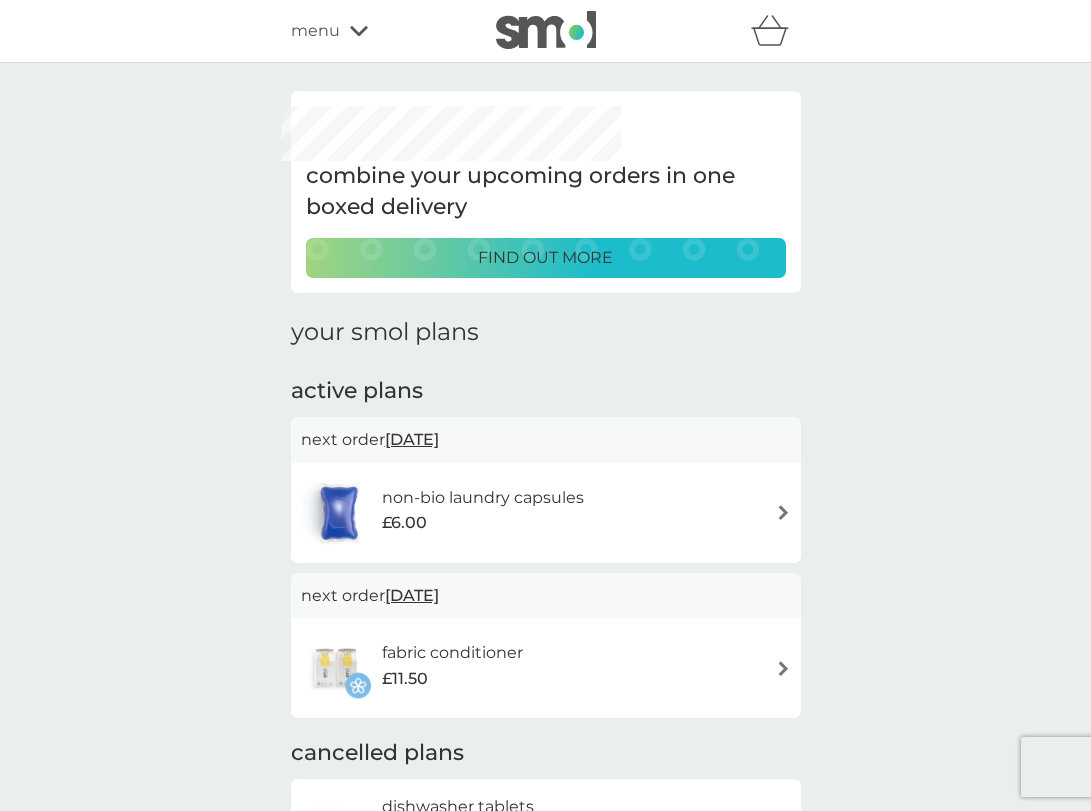 click on "fabric conditioner £11.50" at bounding box center (546, 668) 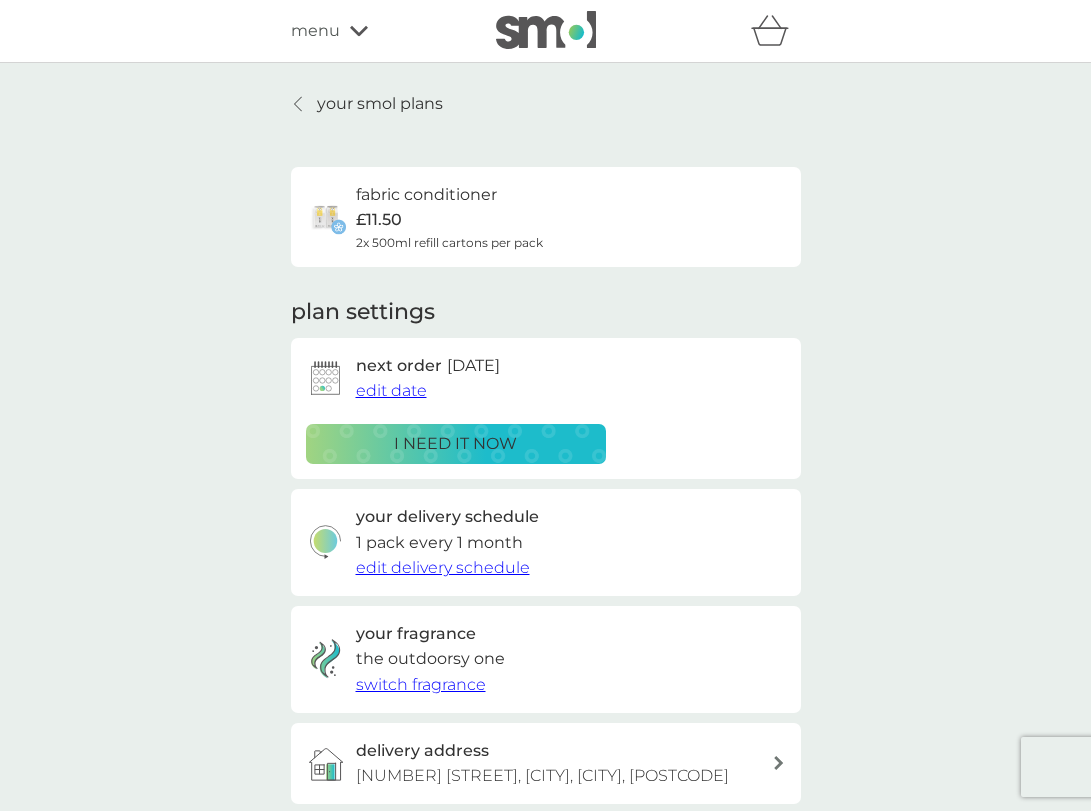 click on "edit date" at bounding box center (391, 390) 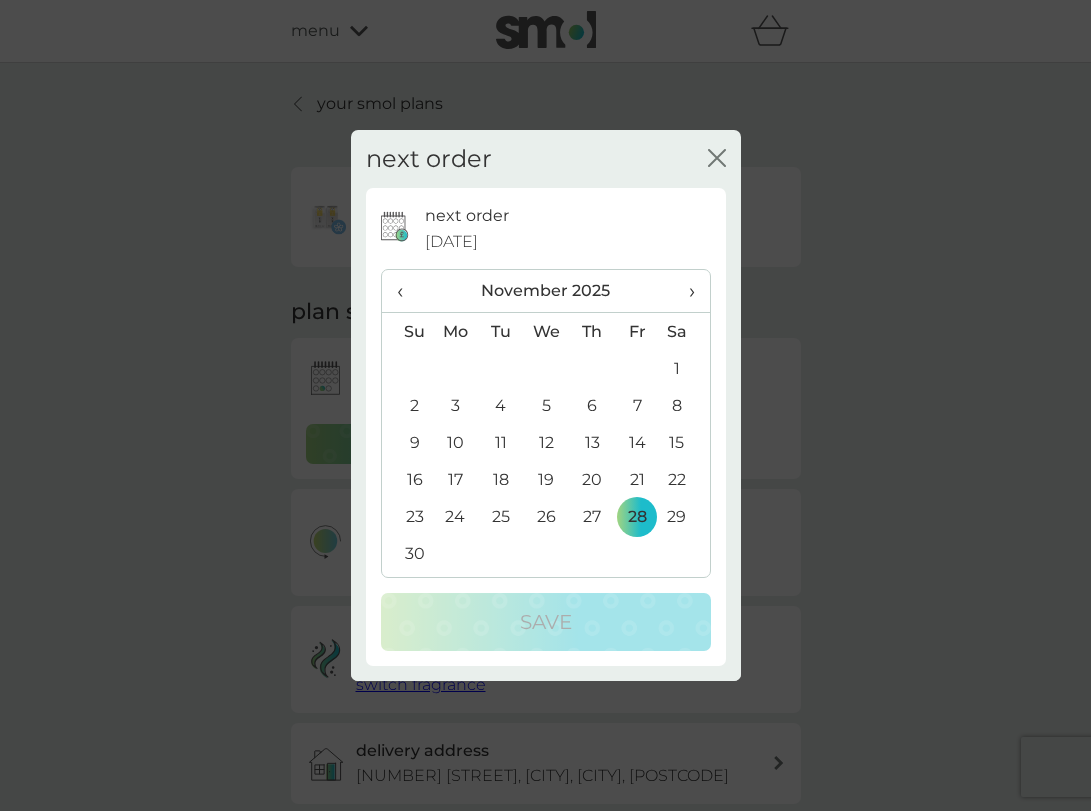 click on "‹" at bounding box center (407, 291) 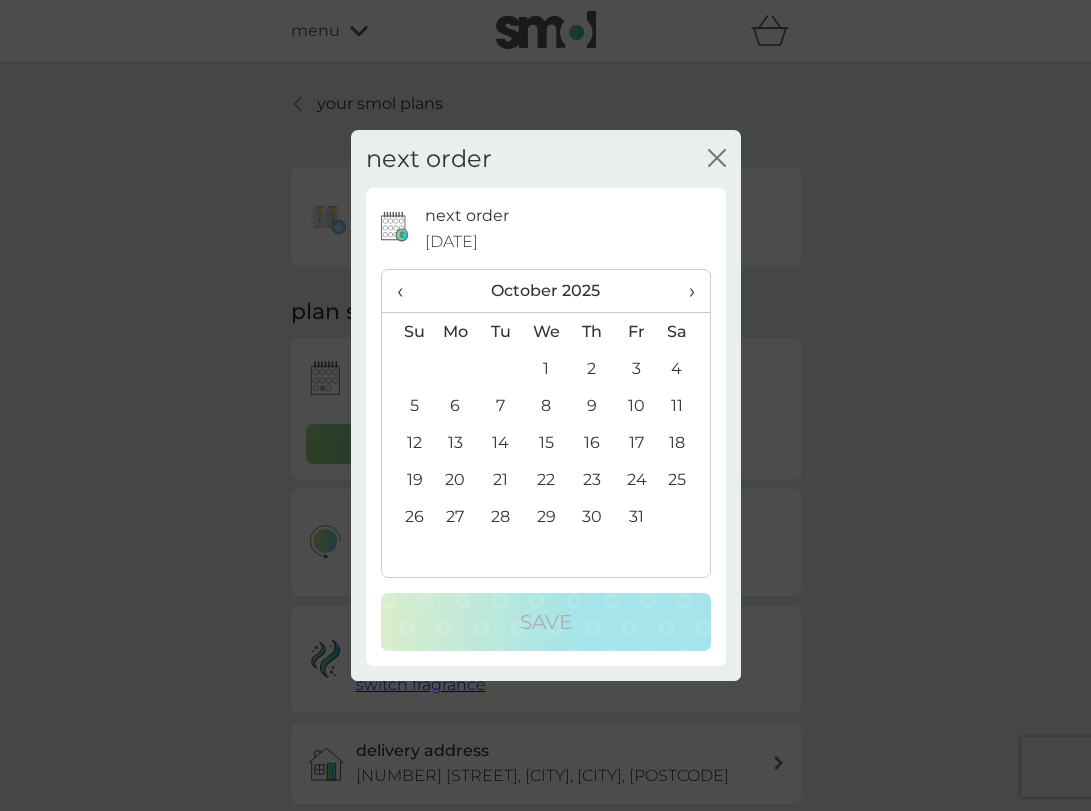click on "‹" at bounding box center (407, 291) 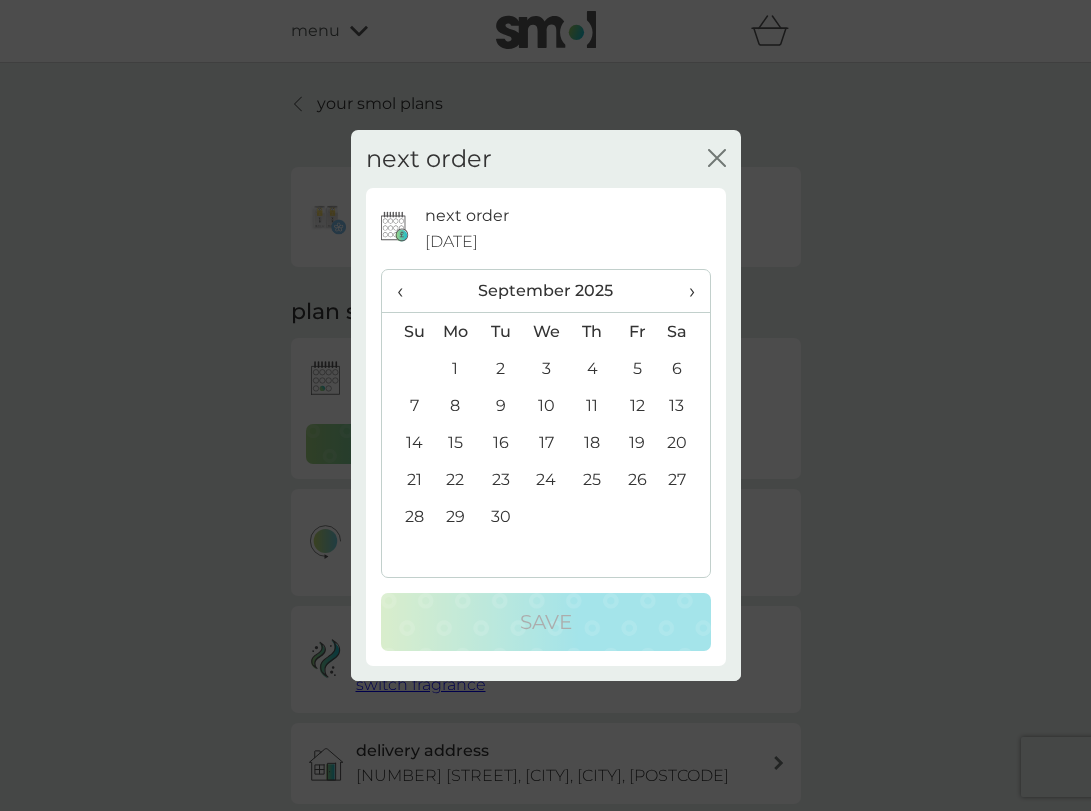click on "23" at bounding box center [500, 479] 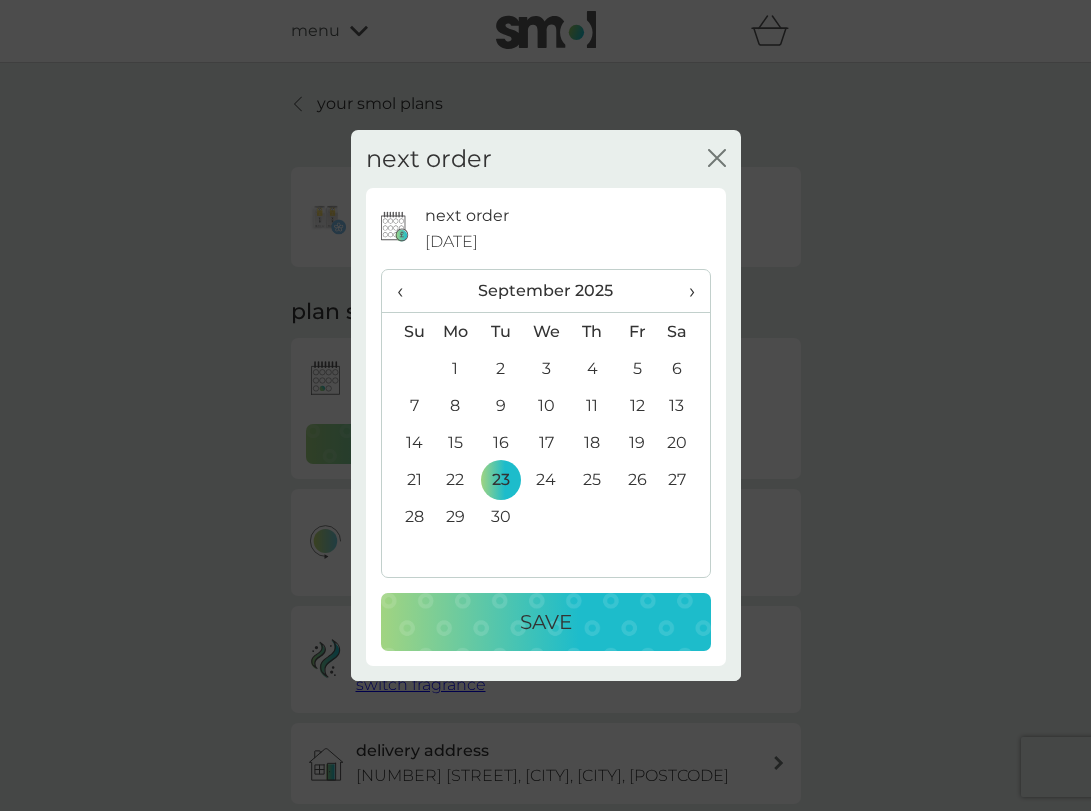 click on "Save" at bounding box center (546, 622) 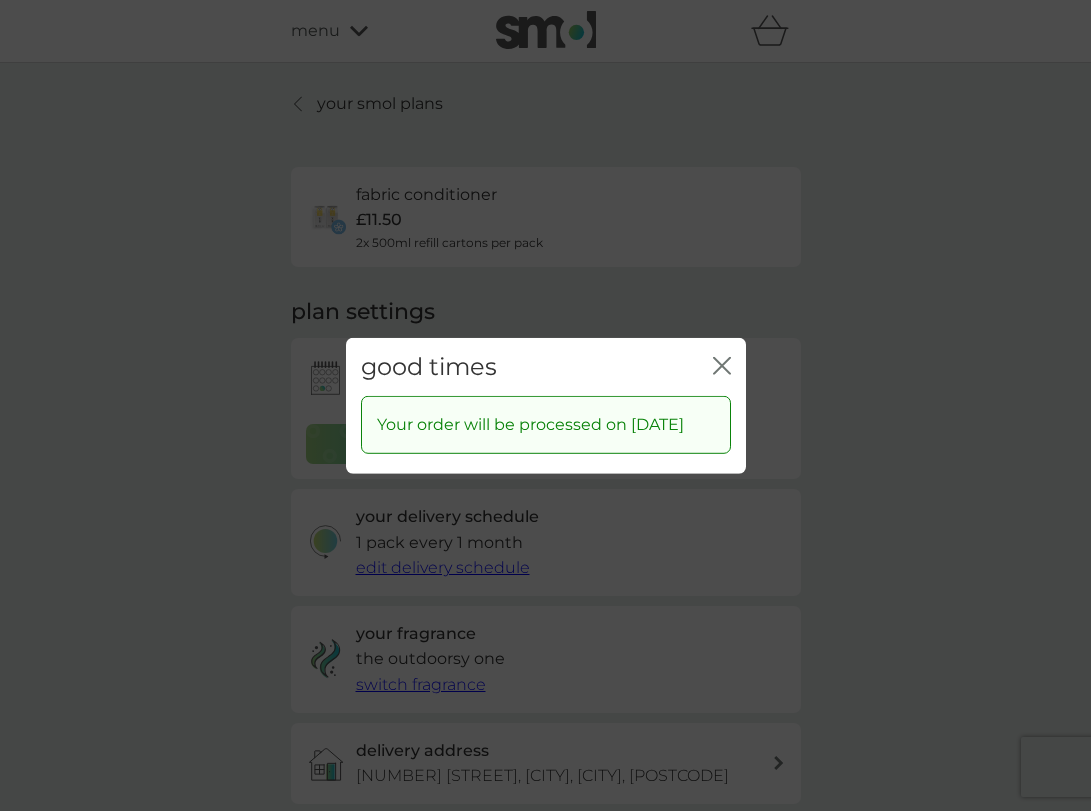 click on "close" 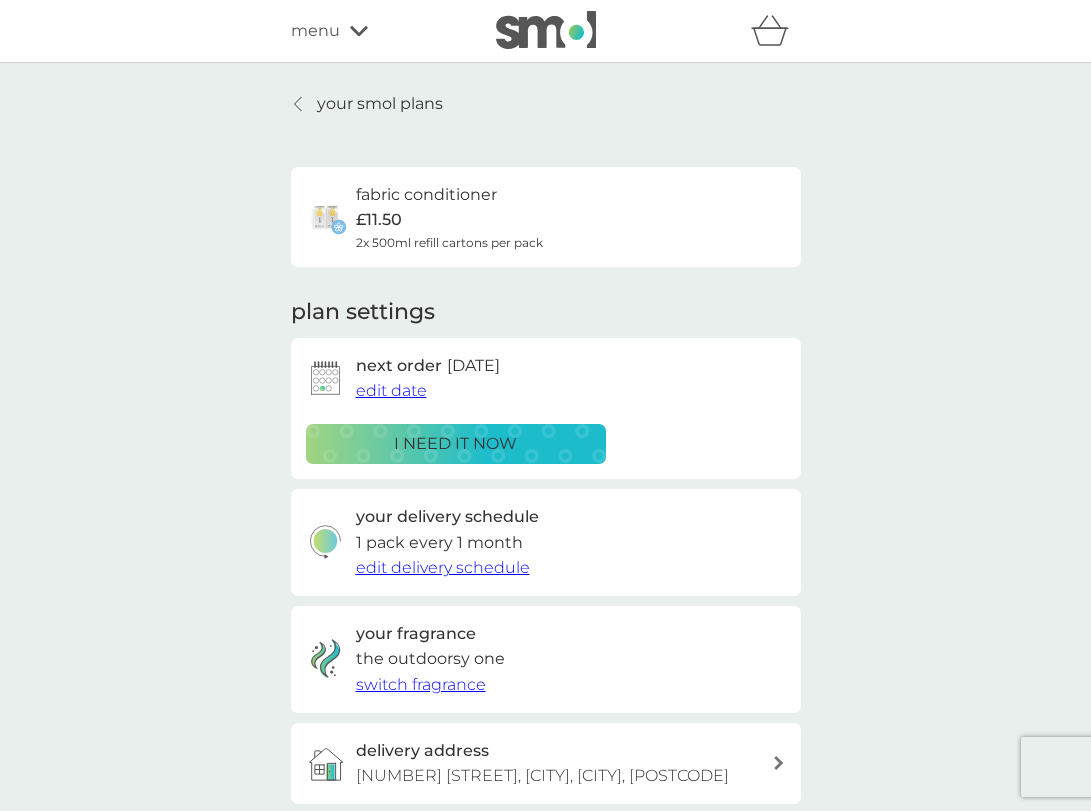 click on "next order 23 Sep 2025 edit date" at bounding box center [546, 378] 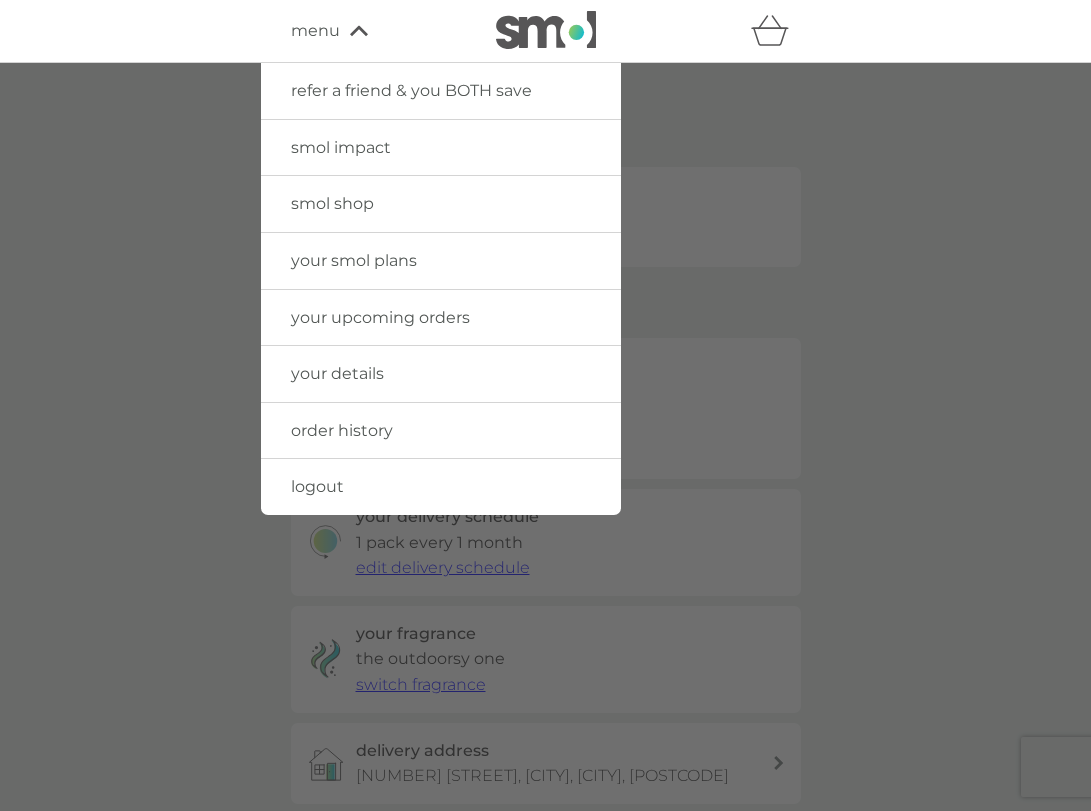 click on "logout" at bounding box center [317, 486] 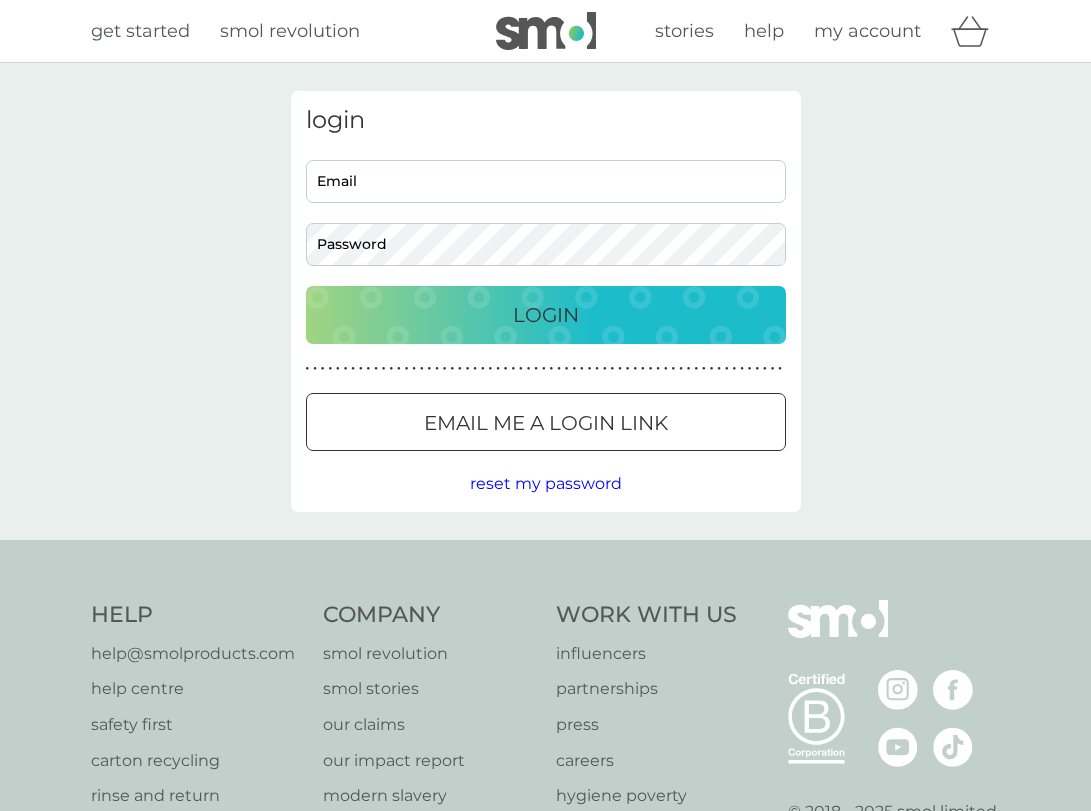 scroll, scrollTop: 0, scrollLeft: 0, axis: both 